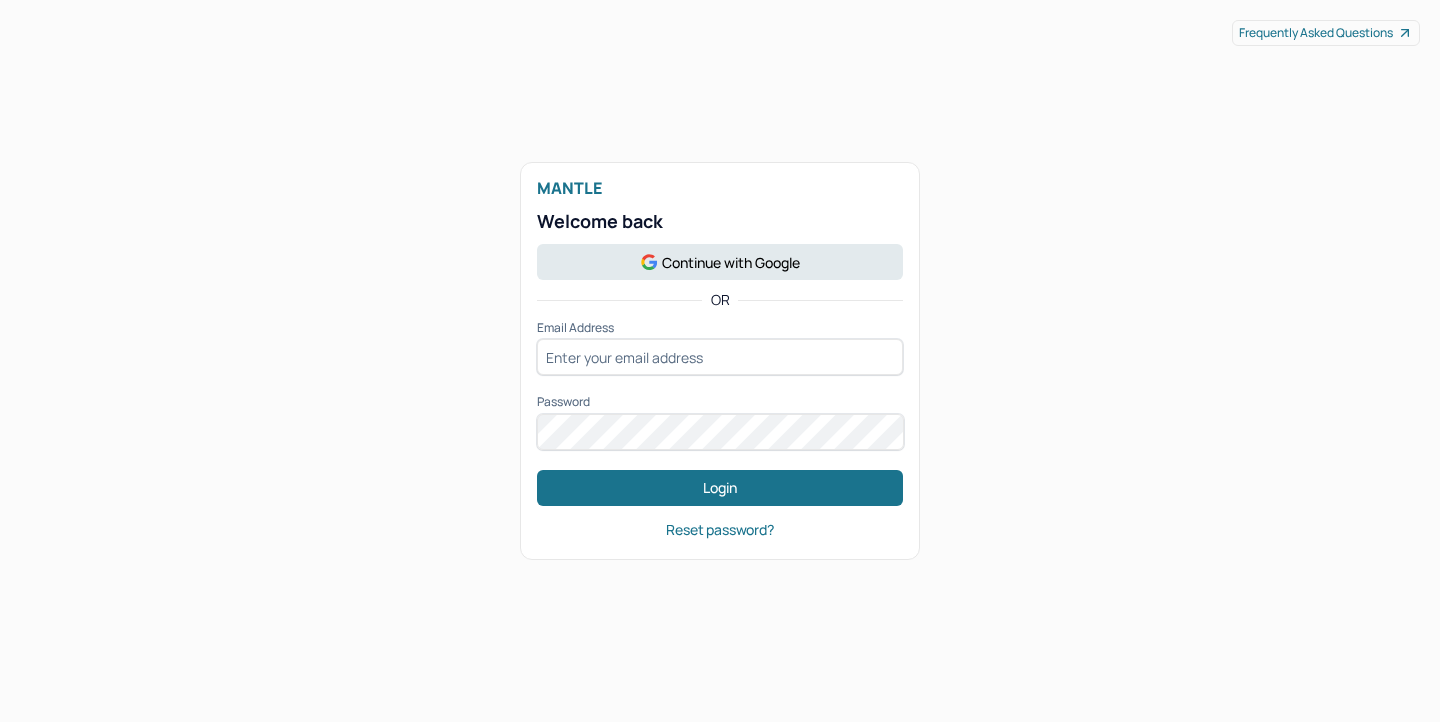 scroll, scrollTop: 0, scrollLeft: 0, axis: both 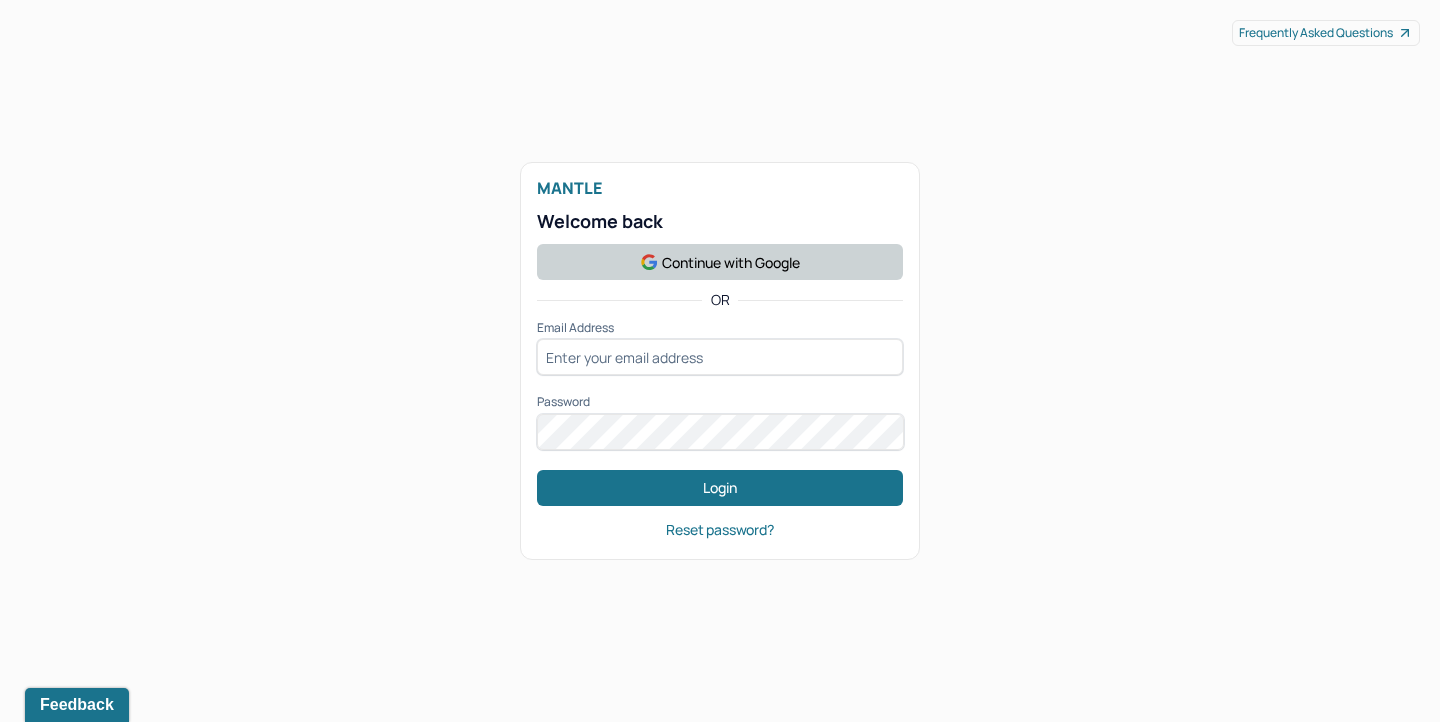 click on "Continue with Google" at bounding box center [720, 262] 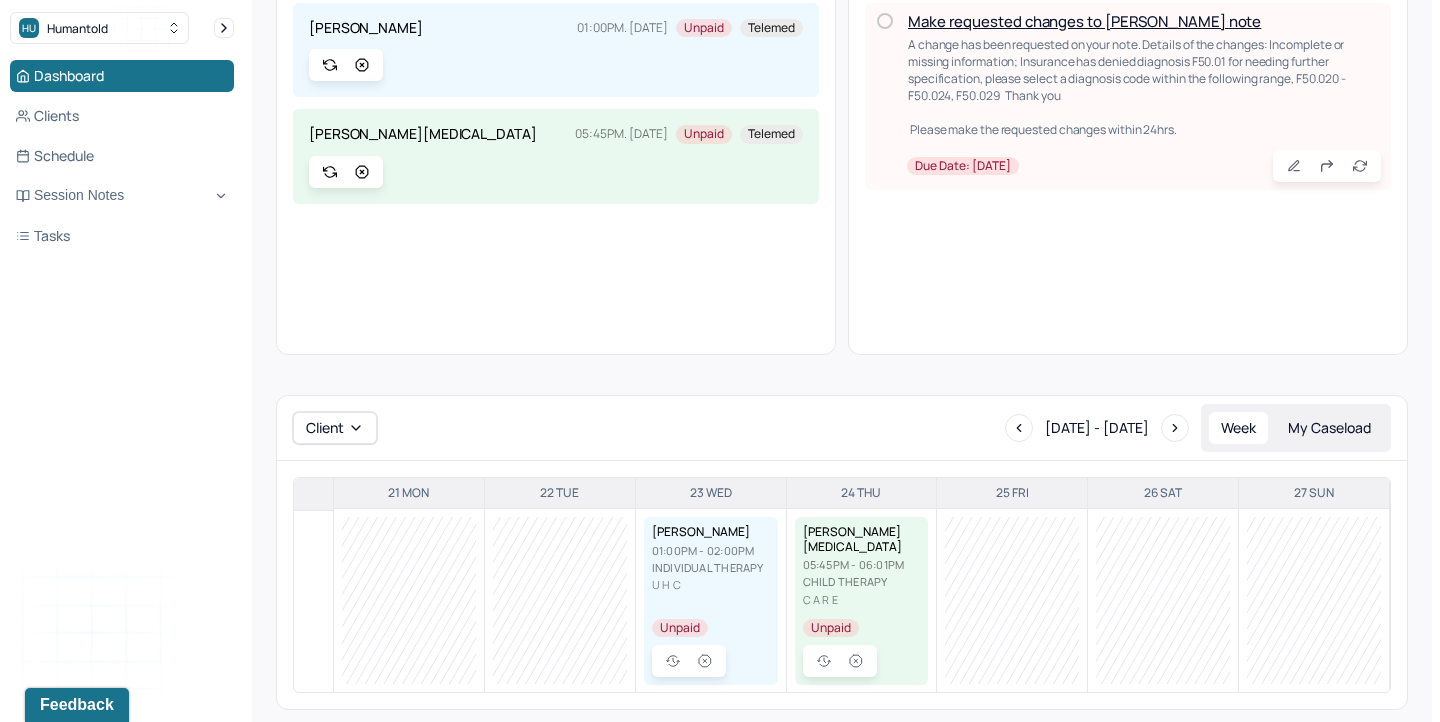 scroll, scrollTop: 236, scrollLeft: 0, axis: vertical 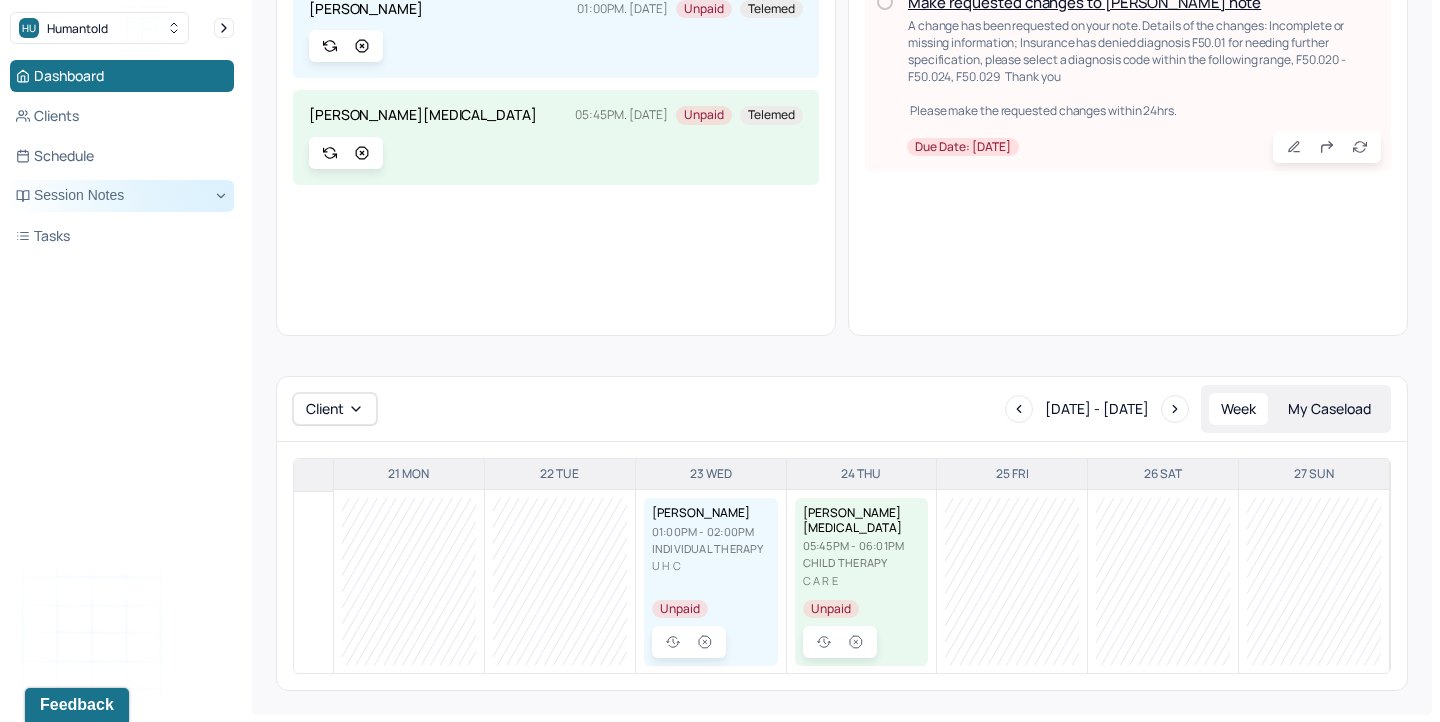 click on "Session Notes" at bounding box center (122, 196) 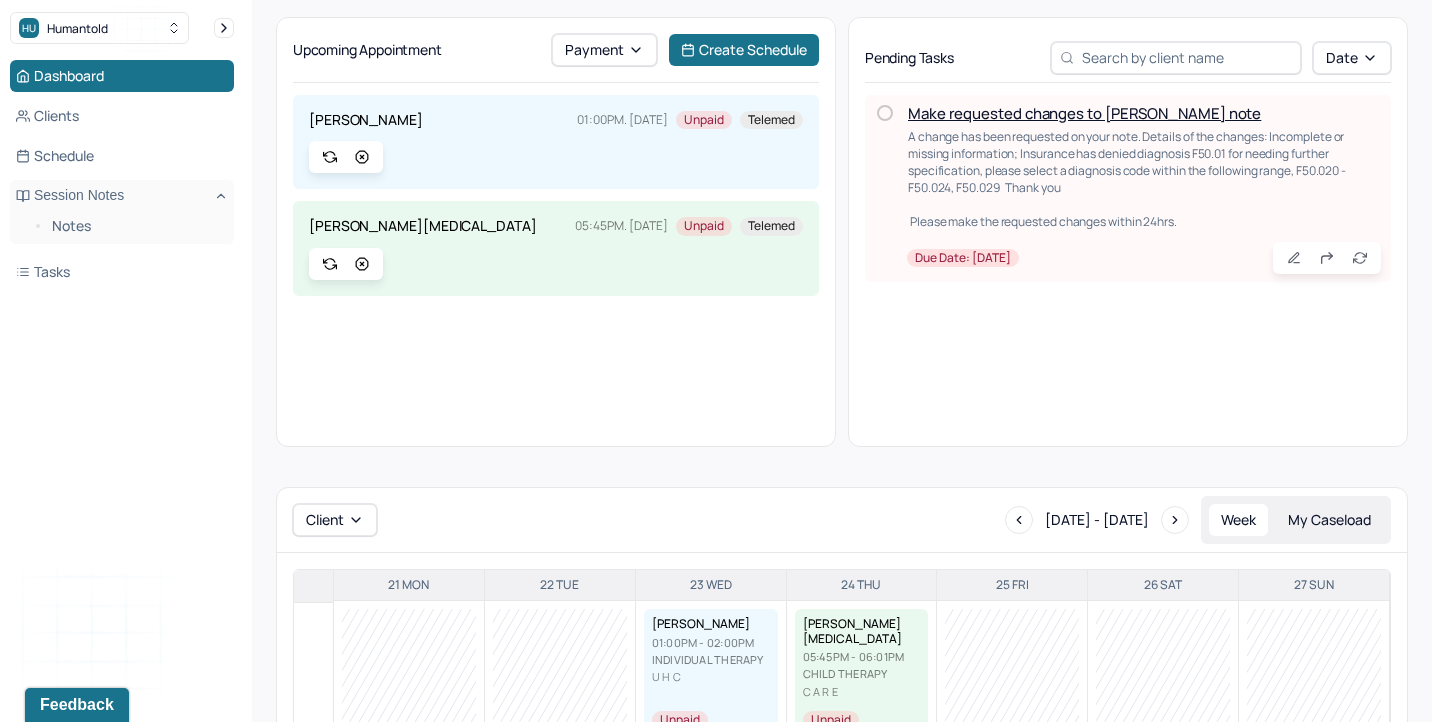 scroll, scrollTop: 123, scrollLeft: 0, axis: vertical 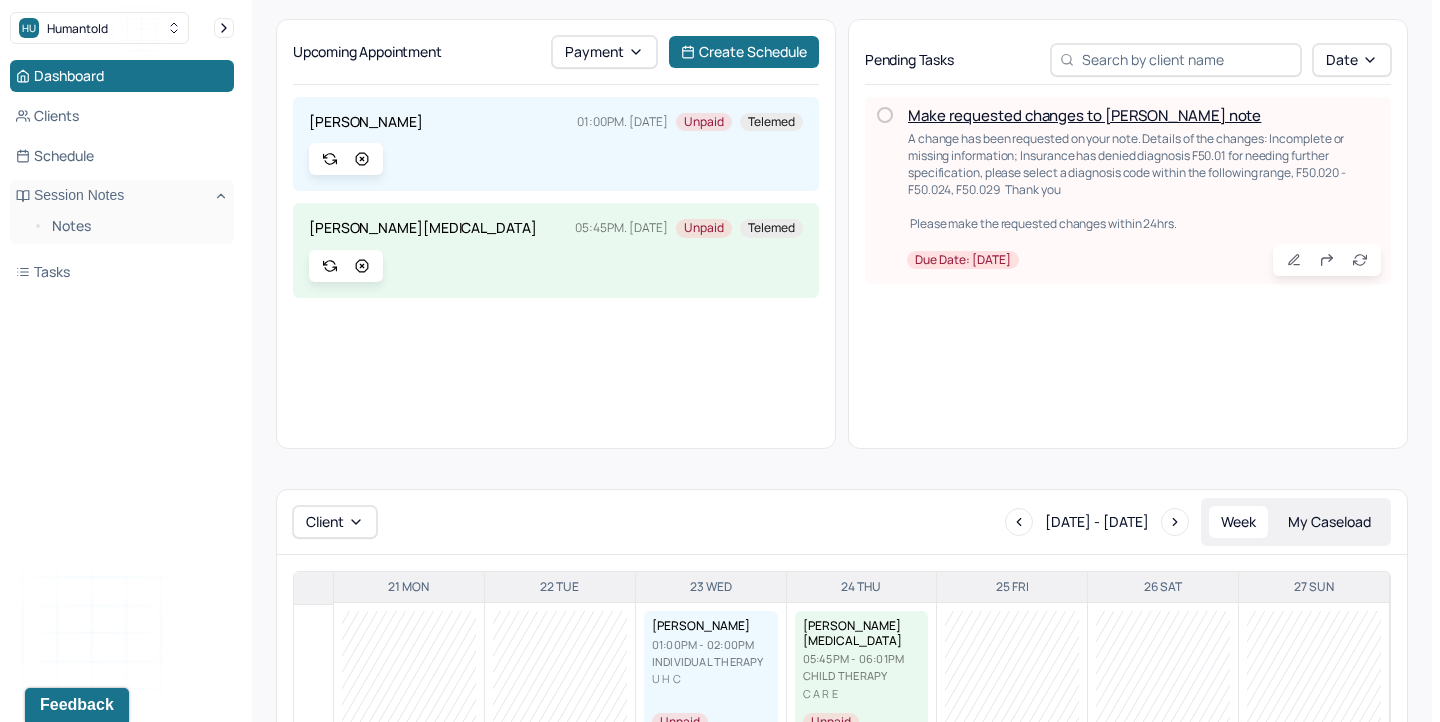 click on "Make requested changes to [PERSON_NAME] note" at bounding box center (1084, 115) 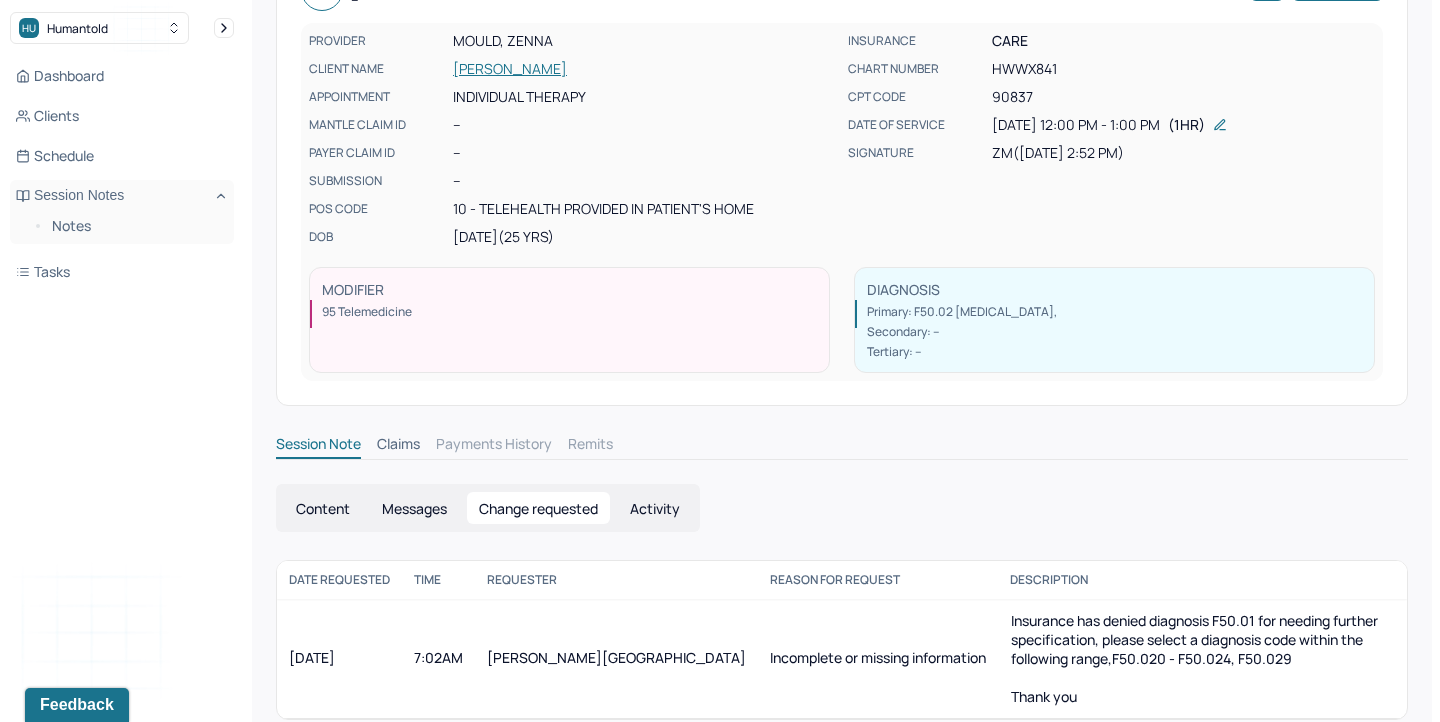 scroll, scrollTop: 136, scrollLeft: 0, axis: vertical 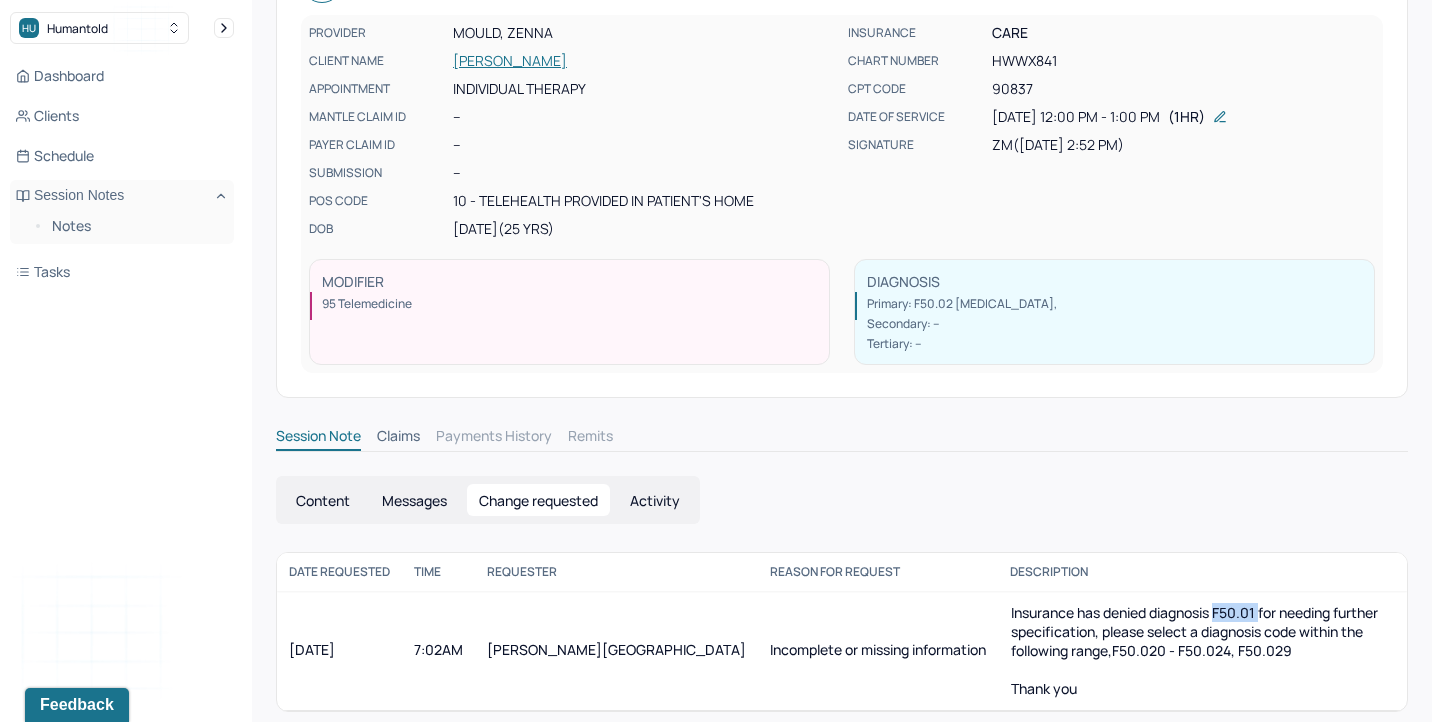 drag, startPoint x: 1084, startPoint y: 608, endPoint x: 1130, endPoint y: 605, distance: 46.09772 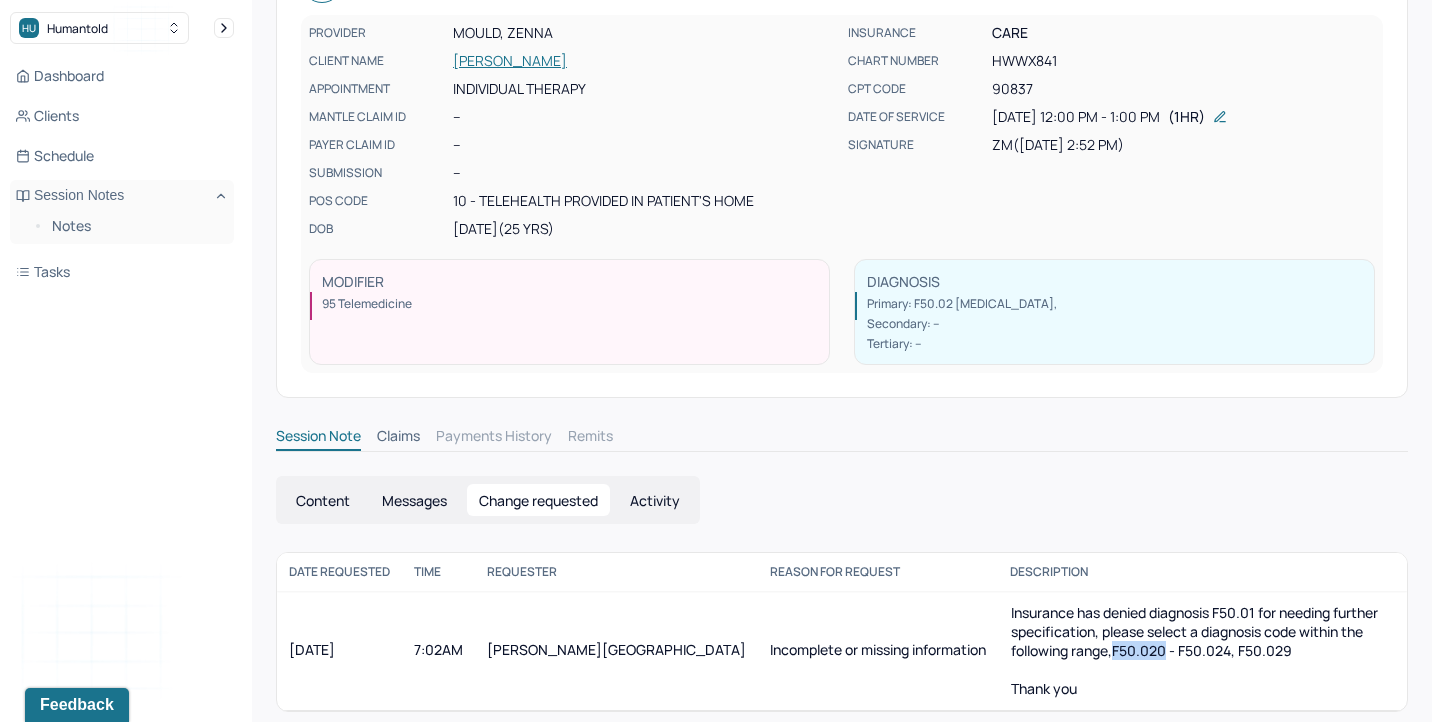 drag, startPoint x: 1207, startPoint y: 629, endPoint x: 1258, endPoint y: 628, distance: 51.009804 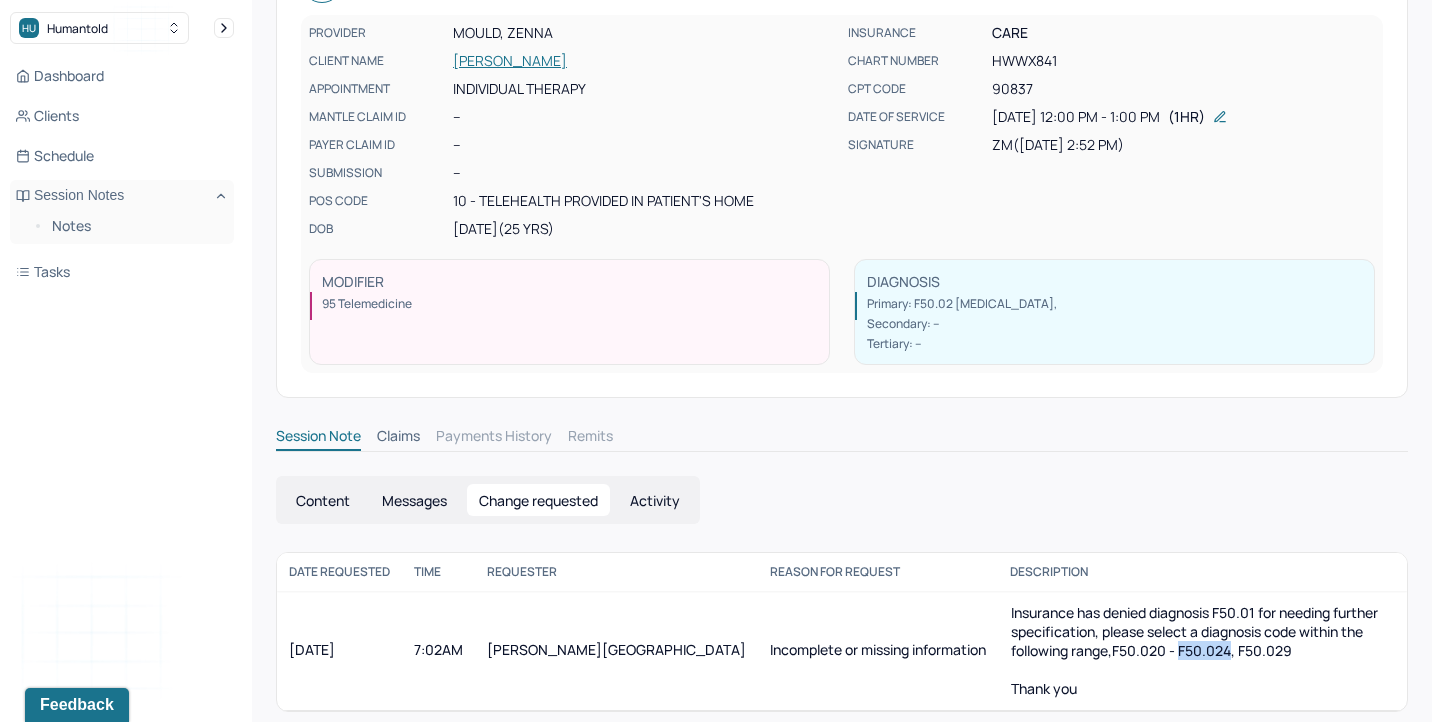 drag, startPoint x: 1272, startPoint y: 629, endPoint x: 1322, endPoint y: 630, distance: 50.01 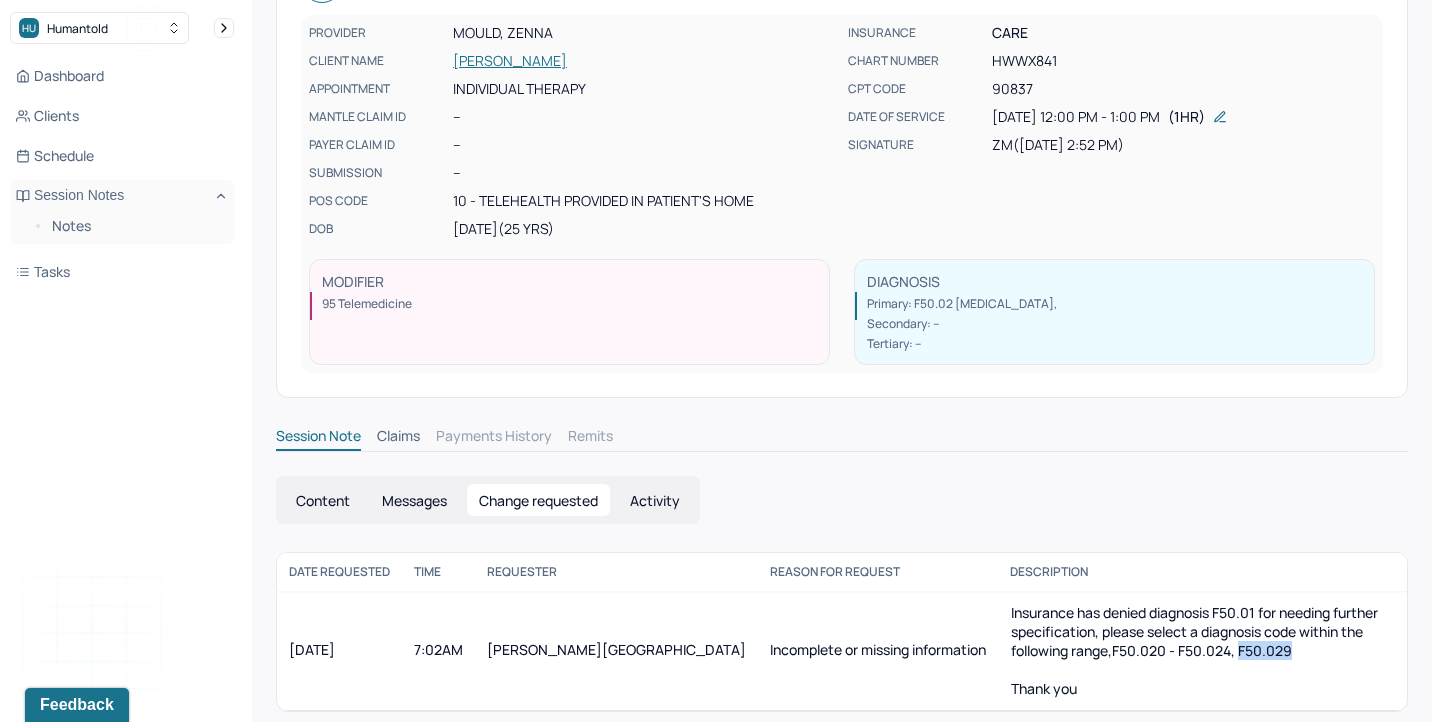 drag, startPoint x: 1330, startPoint y: 626, endPoint x: 1382, endPoint y: 623, distance: 52.086468 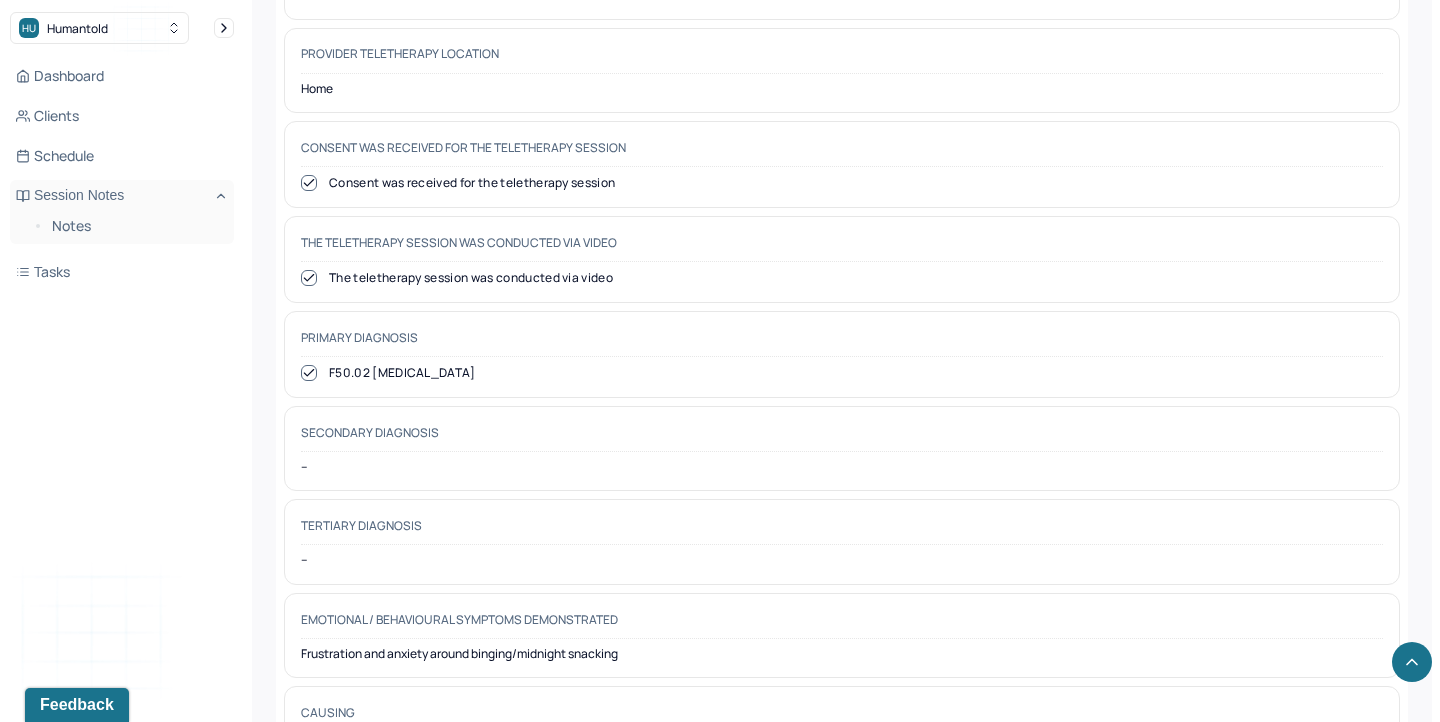 scroll, scrollTop: 959, scrollLeft: 0, axis: vertical 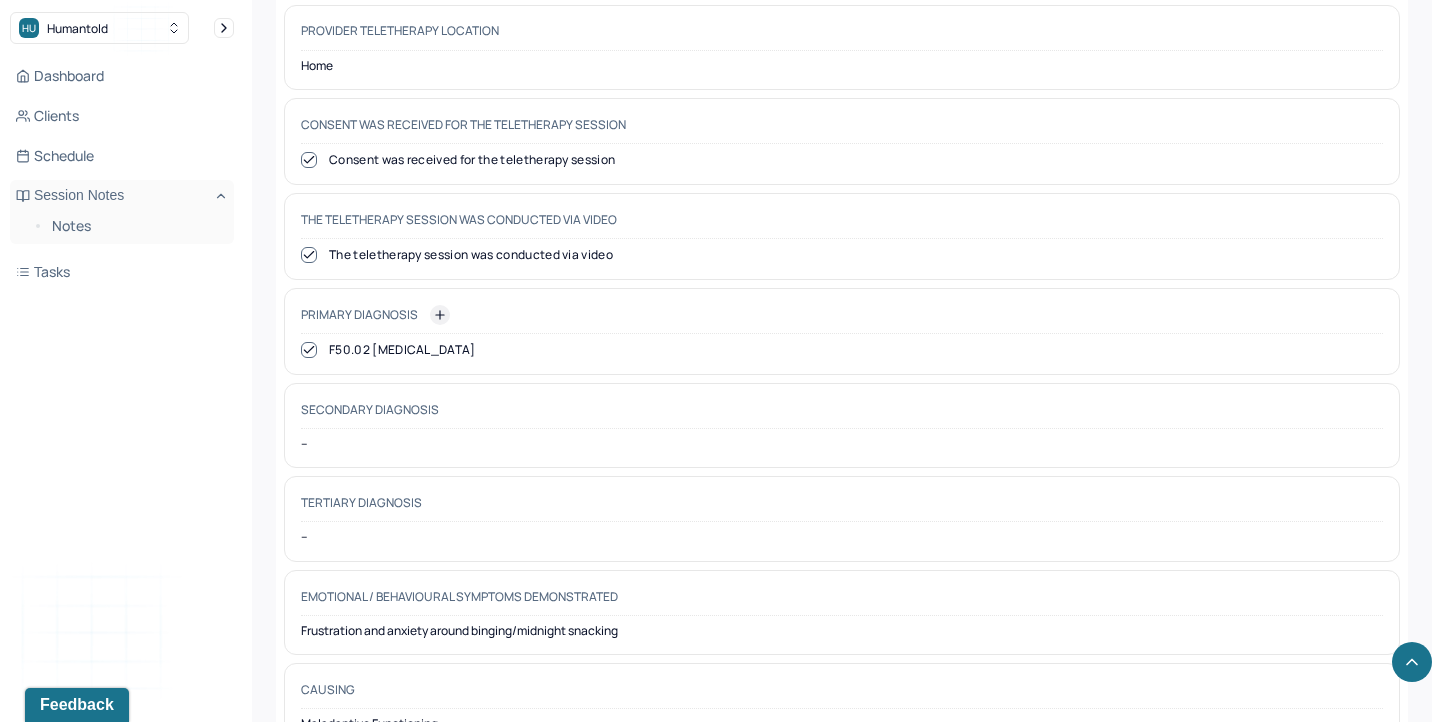 click 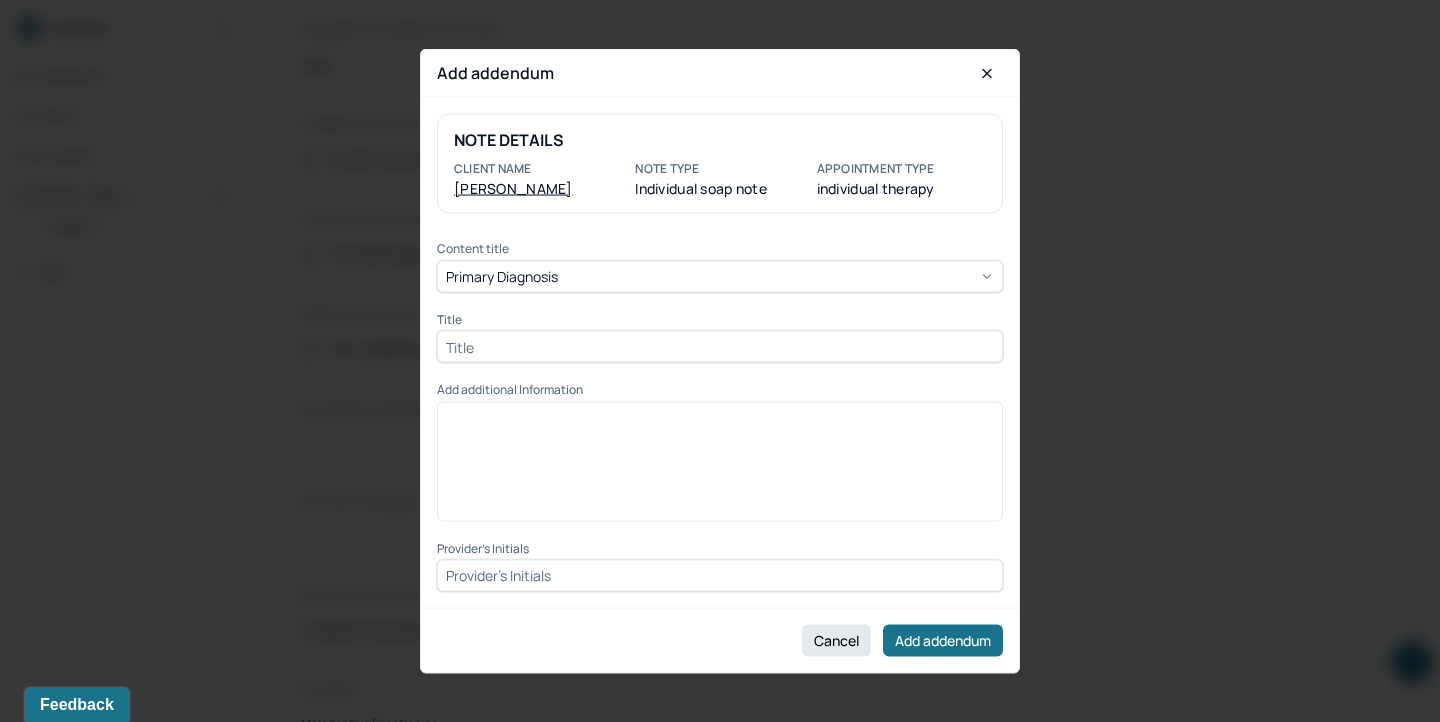 click at bounding box center (720, 347) 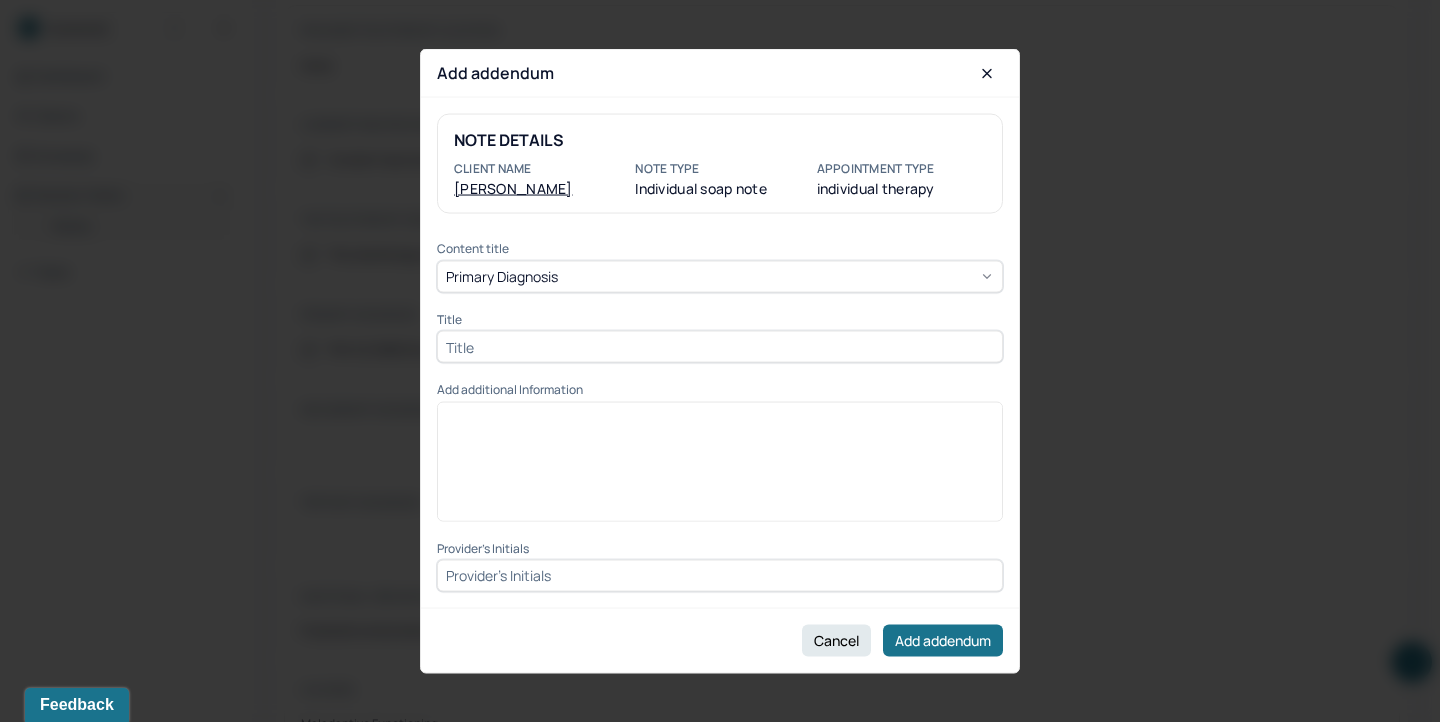 paste on "[MEDICAL_DATA], unspecified" 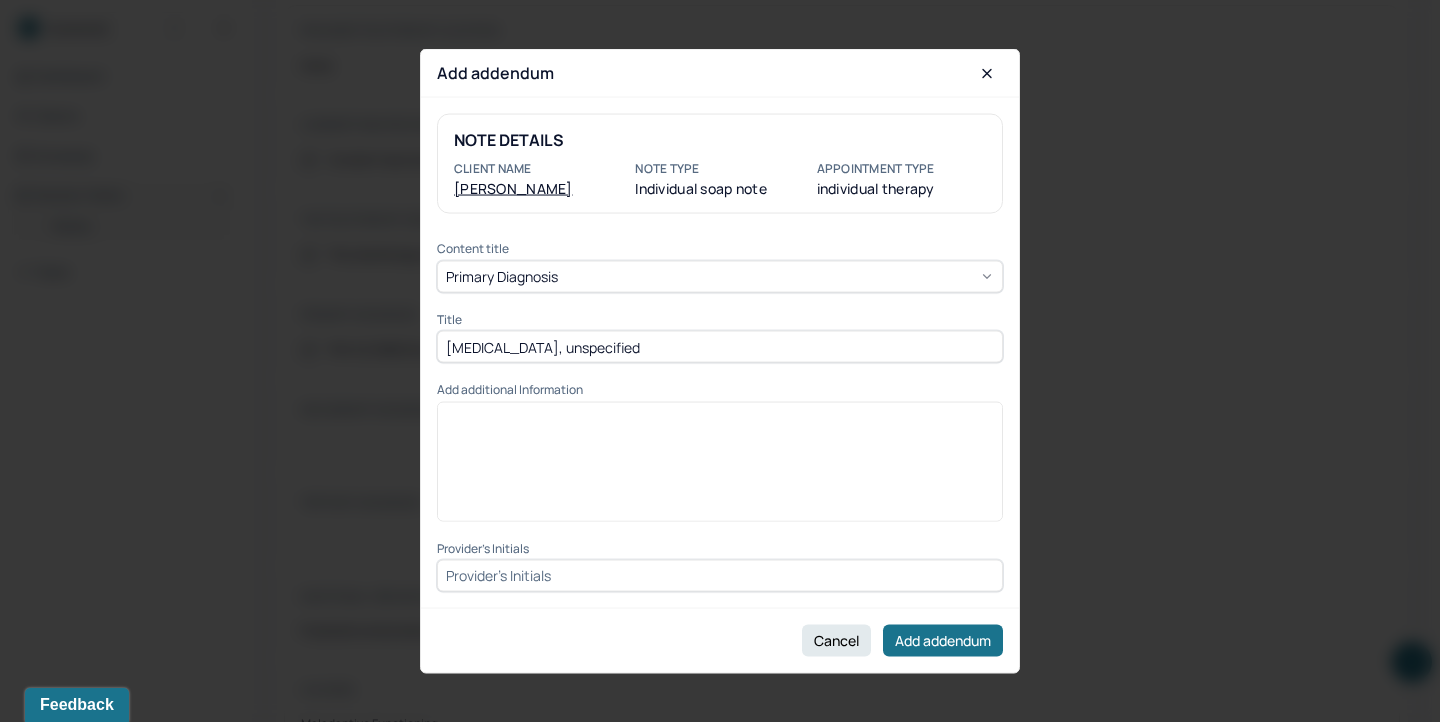 type on "[MEDICAL_DATA], unspecified" 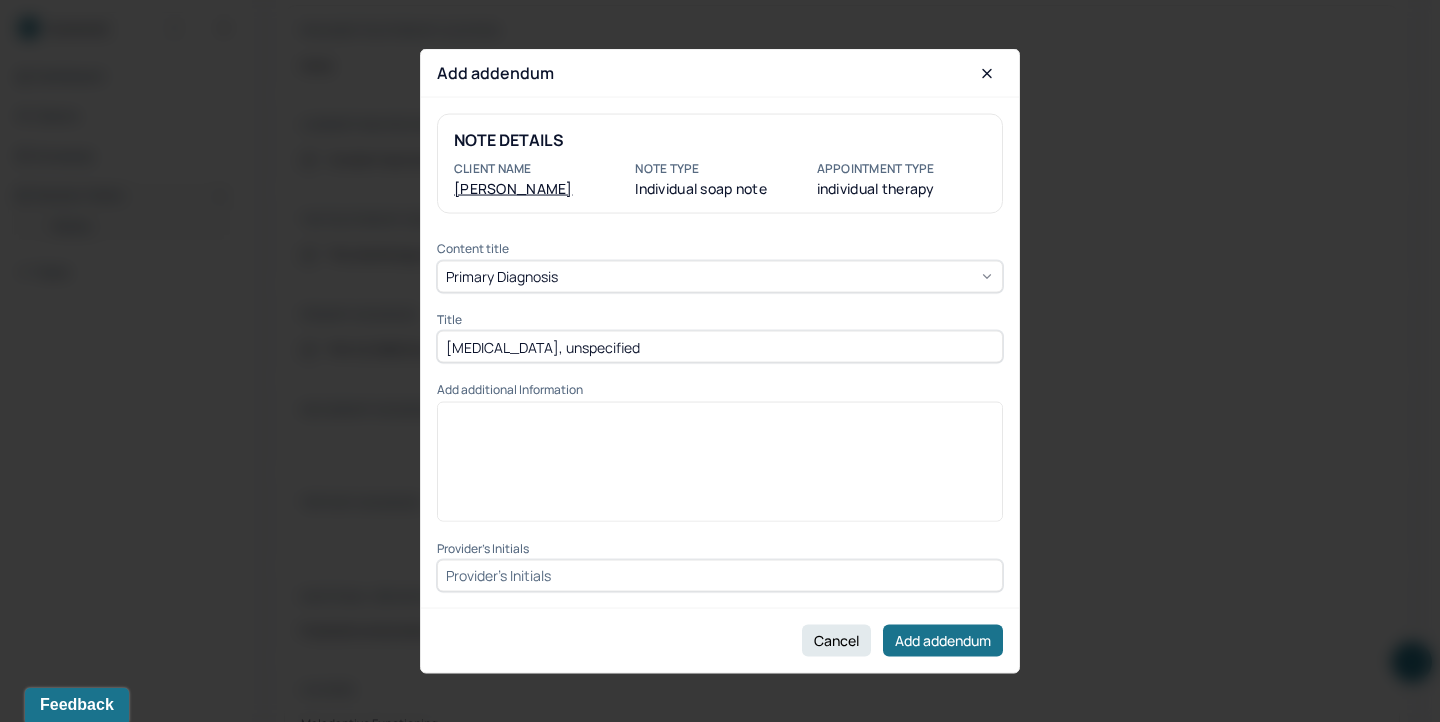 click at bounding box center (720, 417) 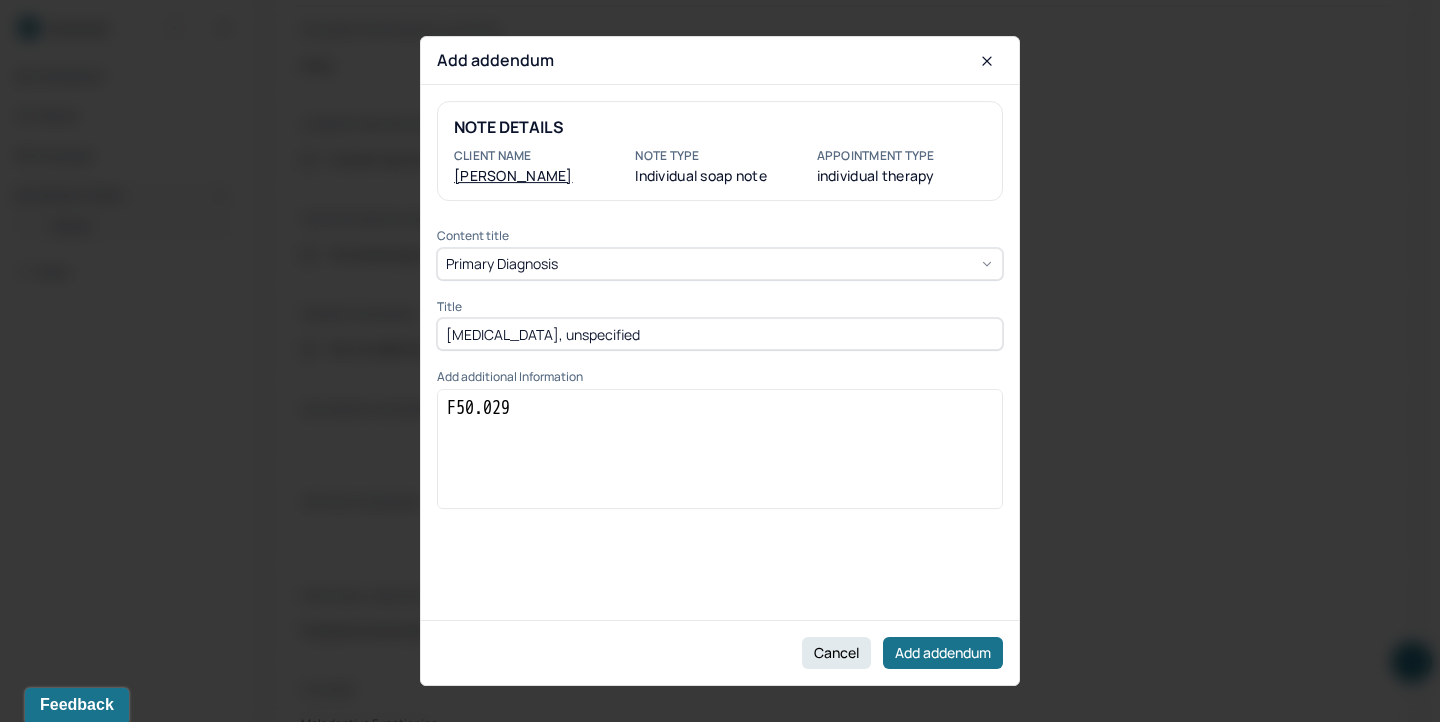 drag, startPoint x: 446, startPoint y: 334, endPoint x: 871, endPoint y: 365, distance: 426.1291 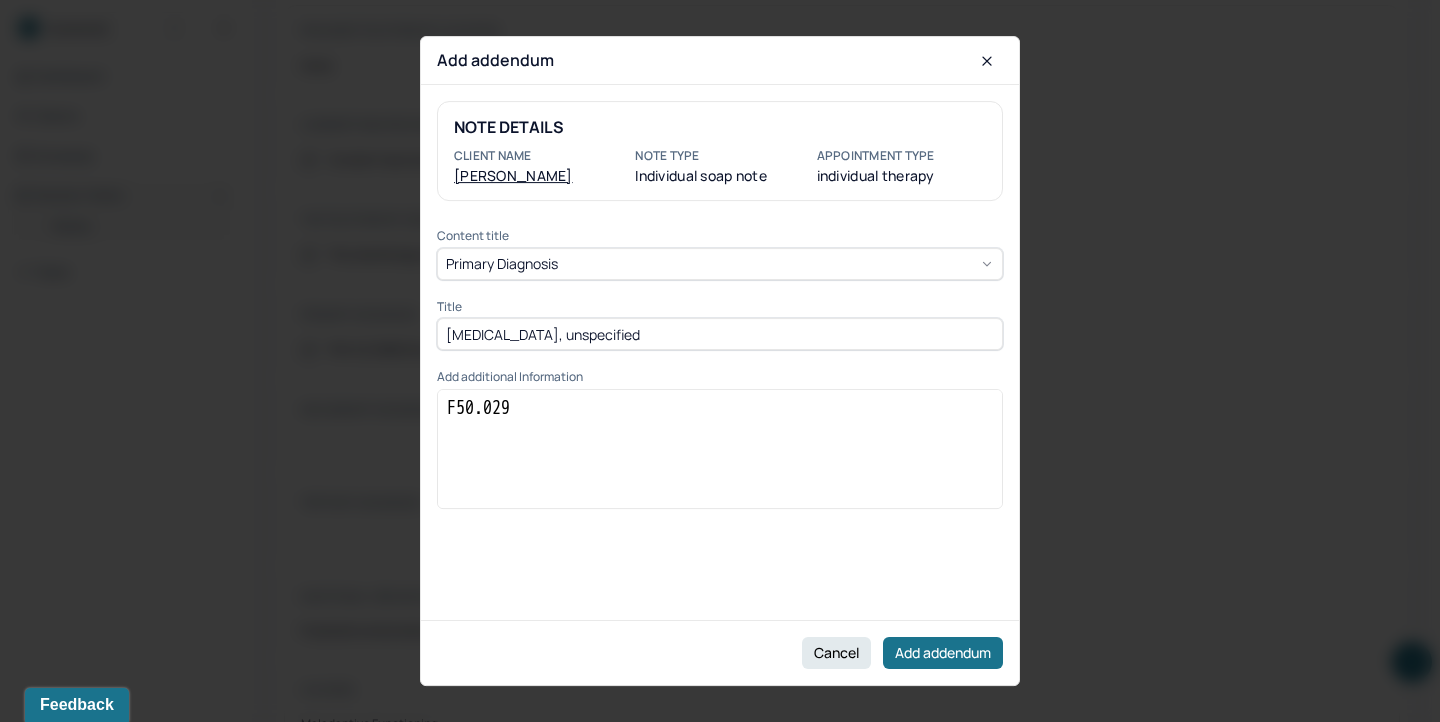 click on "F50.029" at bounding box center (720, 449) 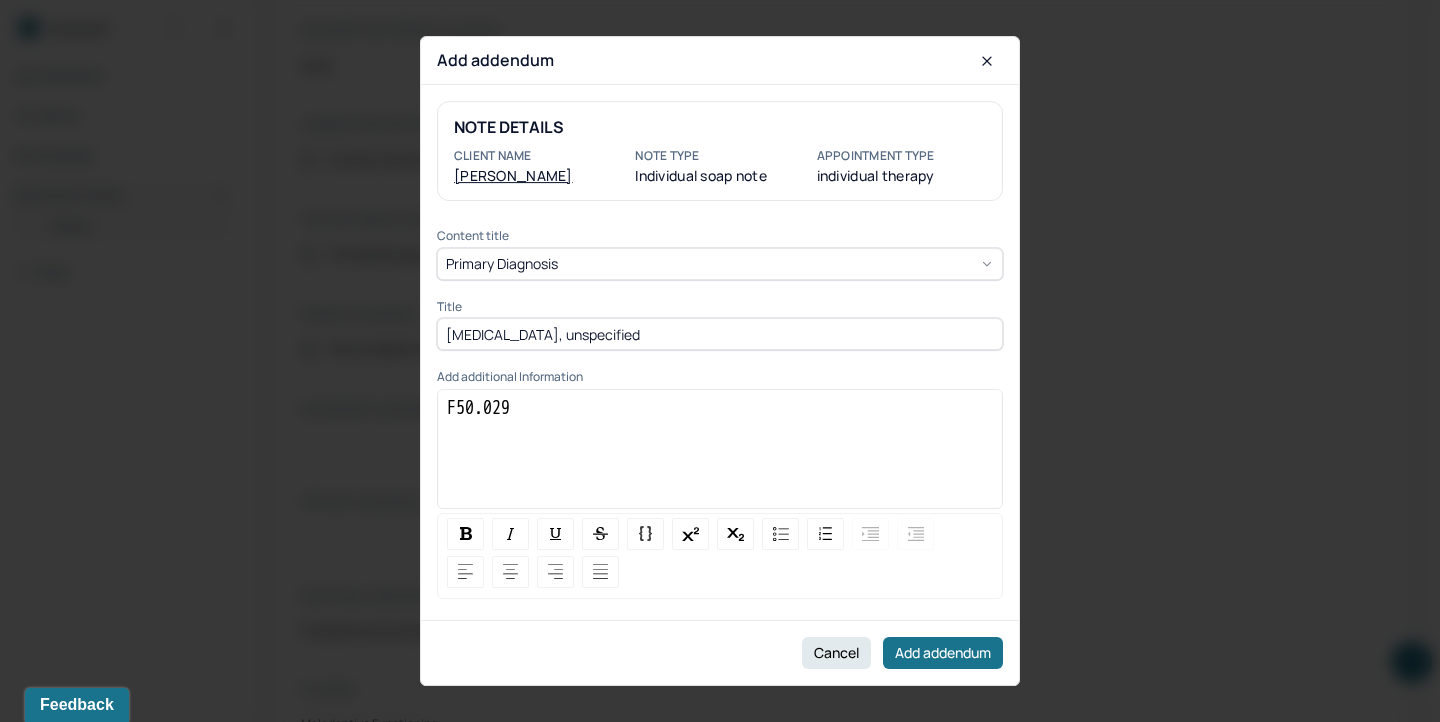 paste 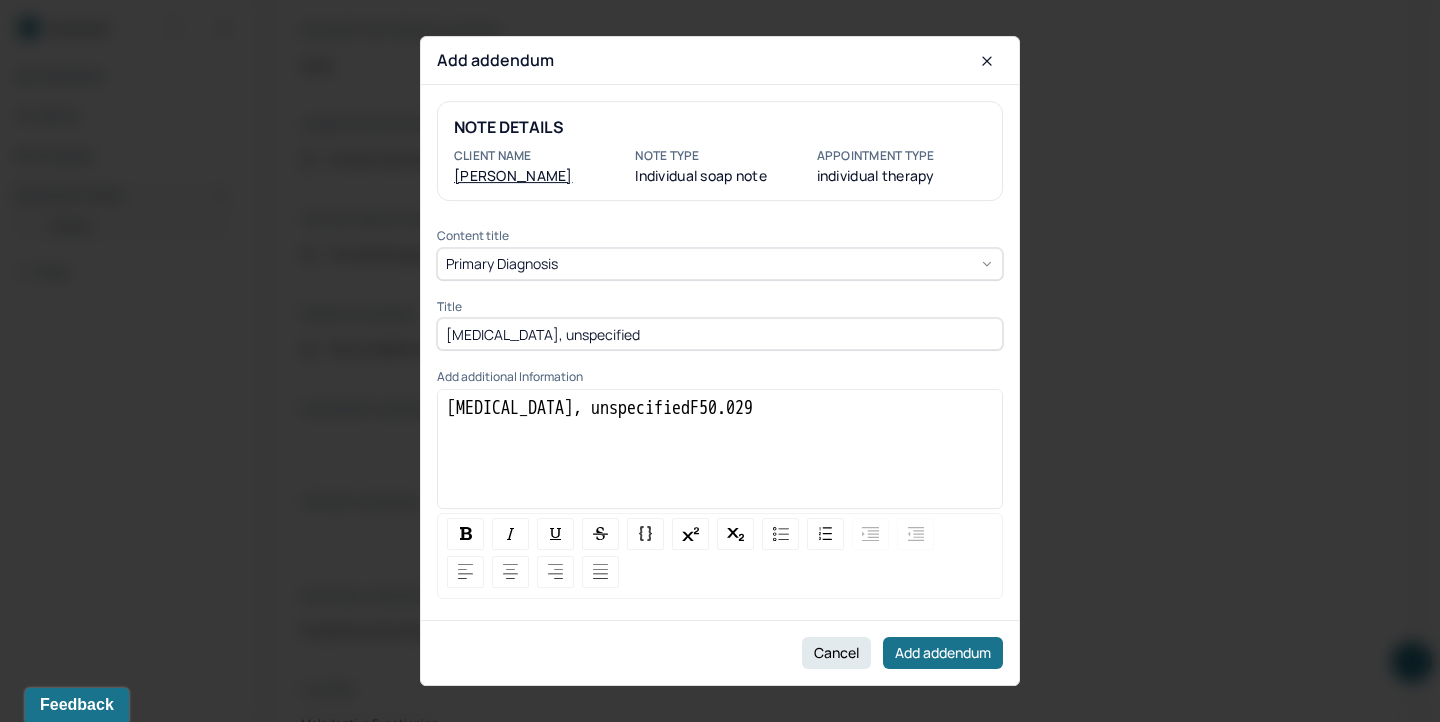 type 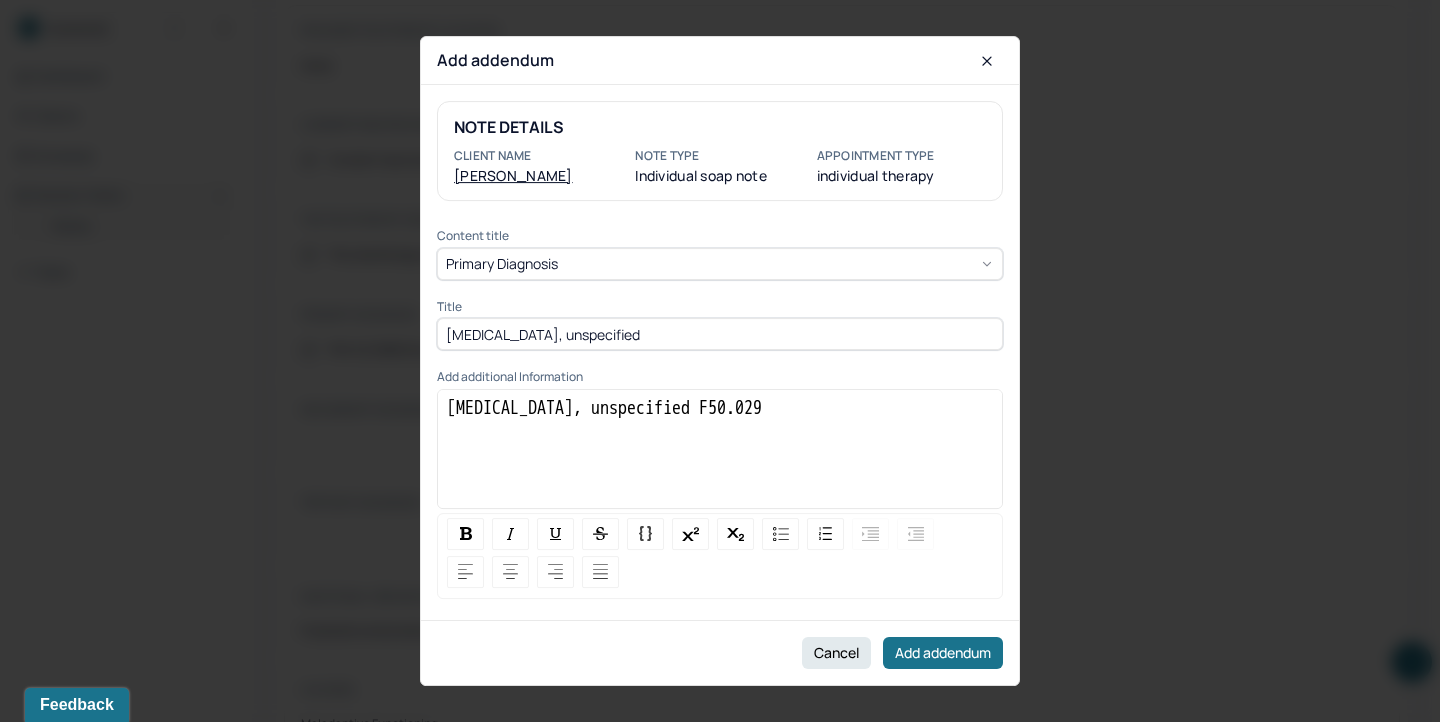 drag, startPoint x: 659, startPoint y: 431, endPoint x: 423, endPoint y: 382, distance: 241.03319 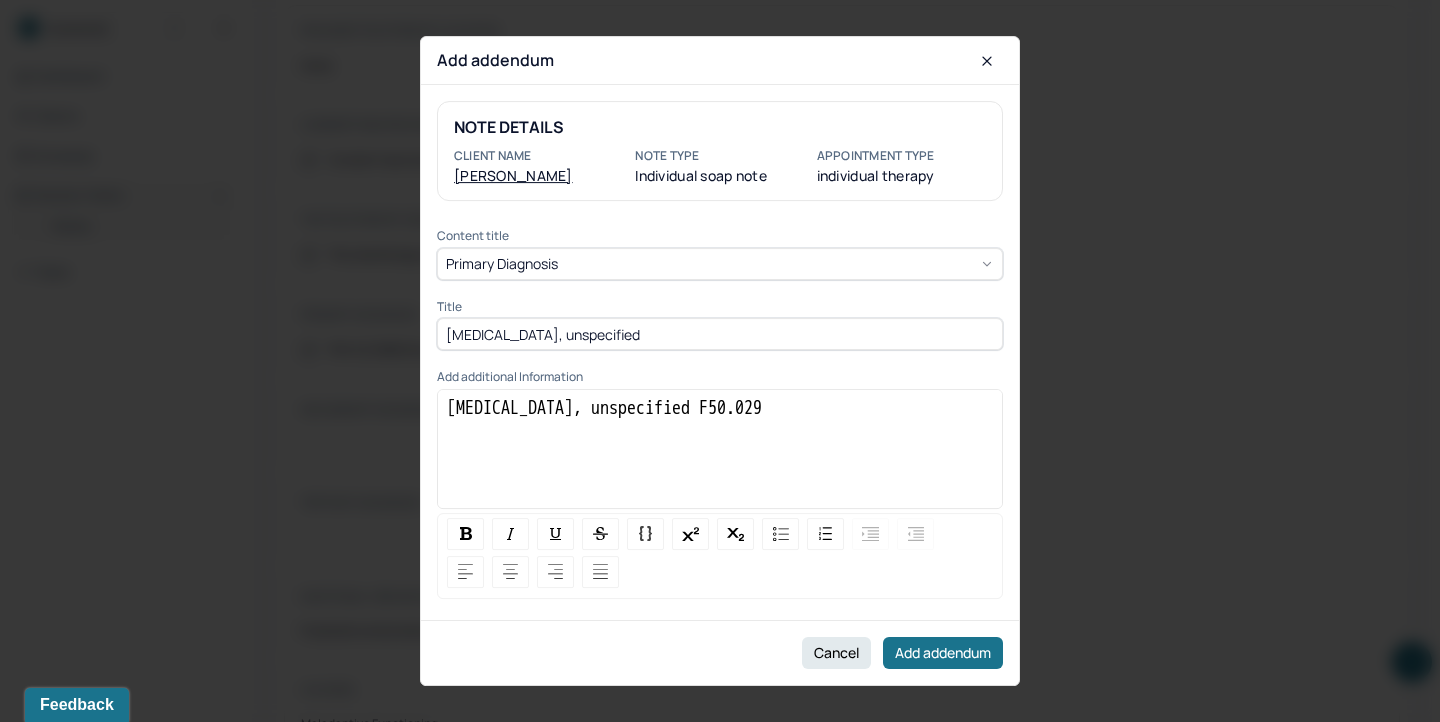 click on "[MEDICAL_DATA], unspecified F50.029" at bounding box center [720, 456] 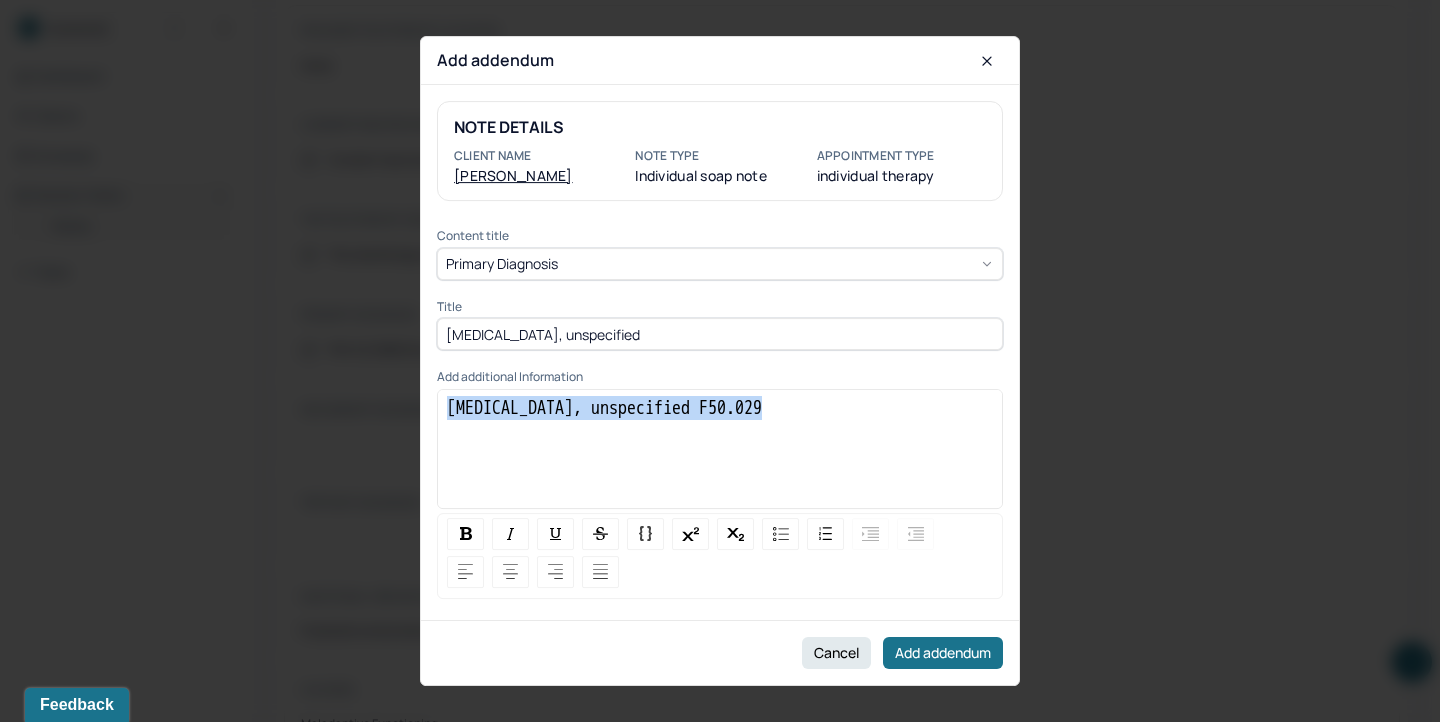 drag, startPoint x: 662, startPoint y: 443, endPoint x: 409, endPoint y: 395, distance: 257.5131 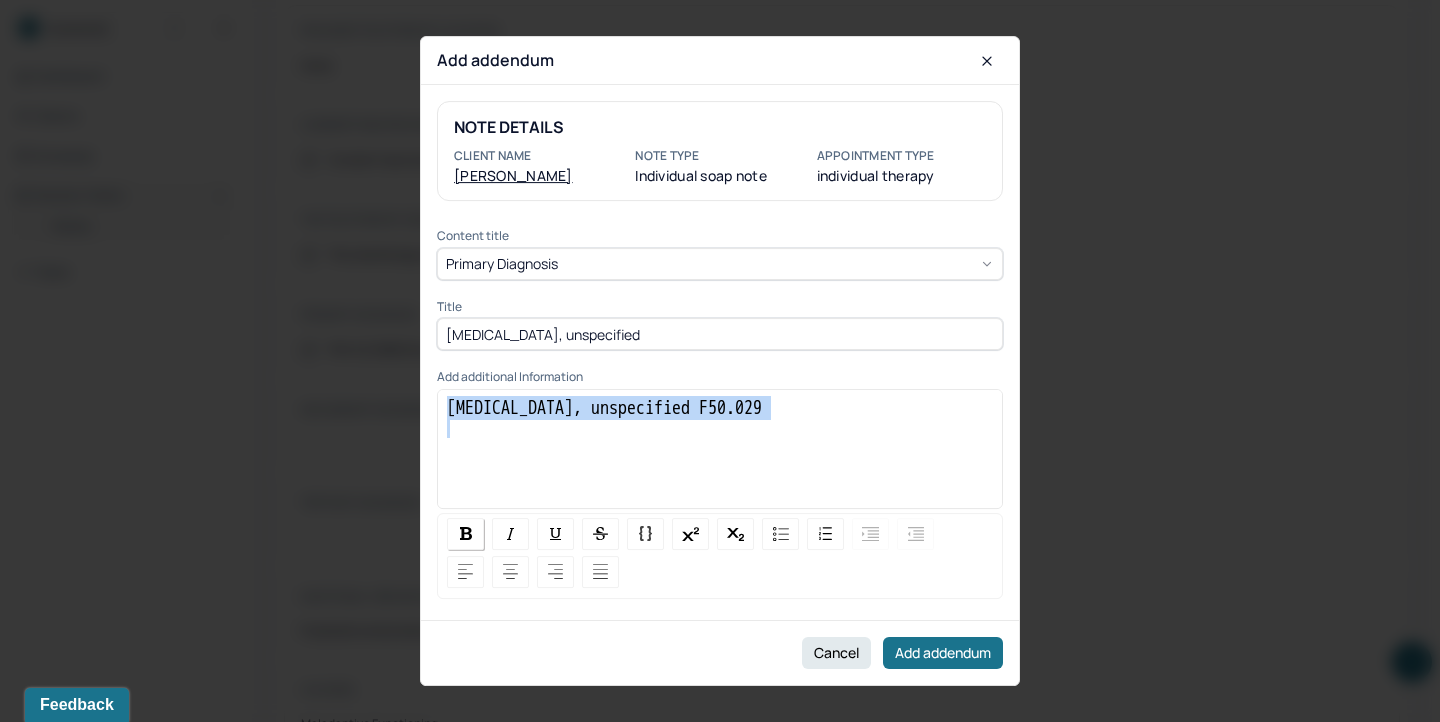 click at bounding box center [465, 534] 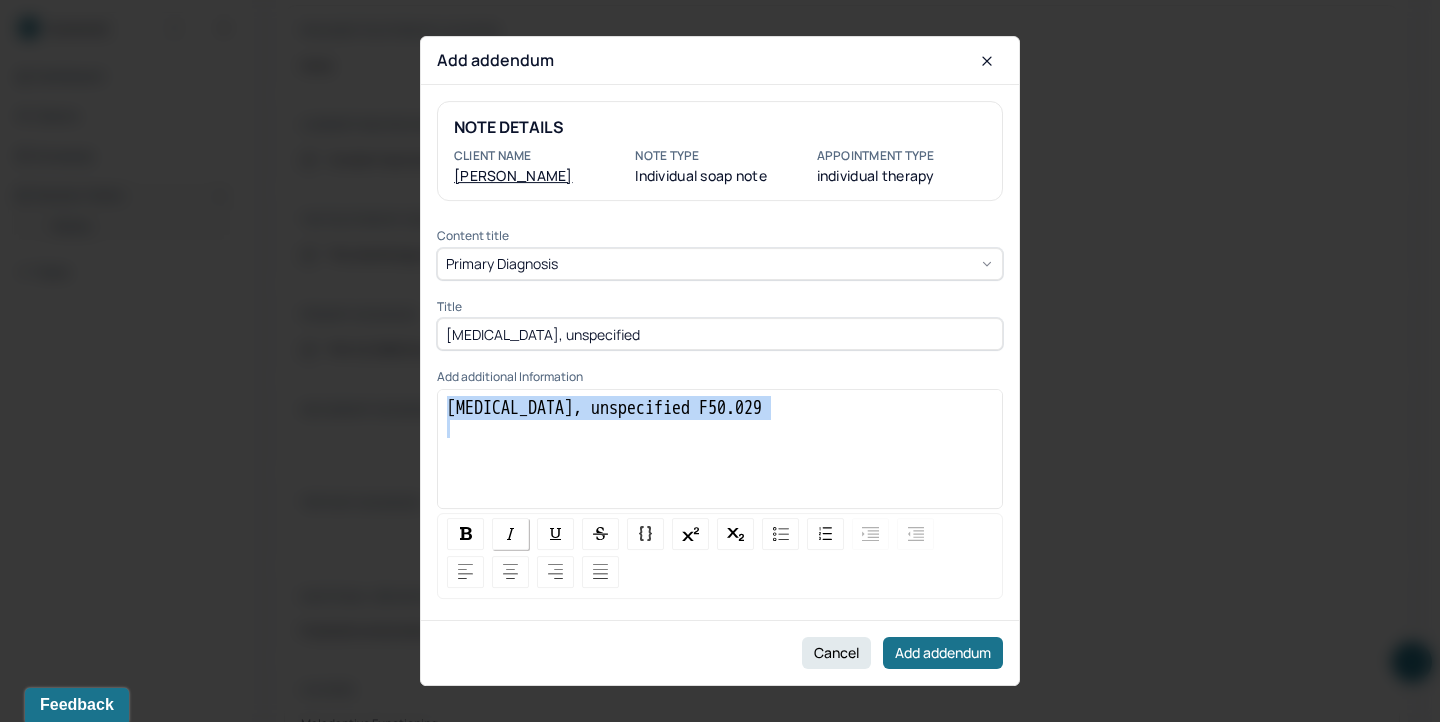 click at bounding box center [511, 534] 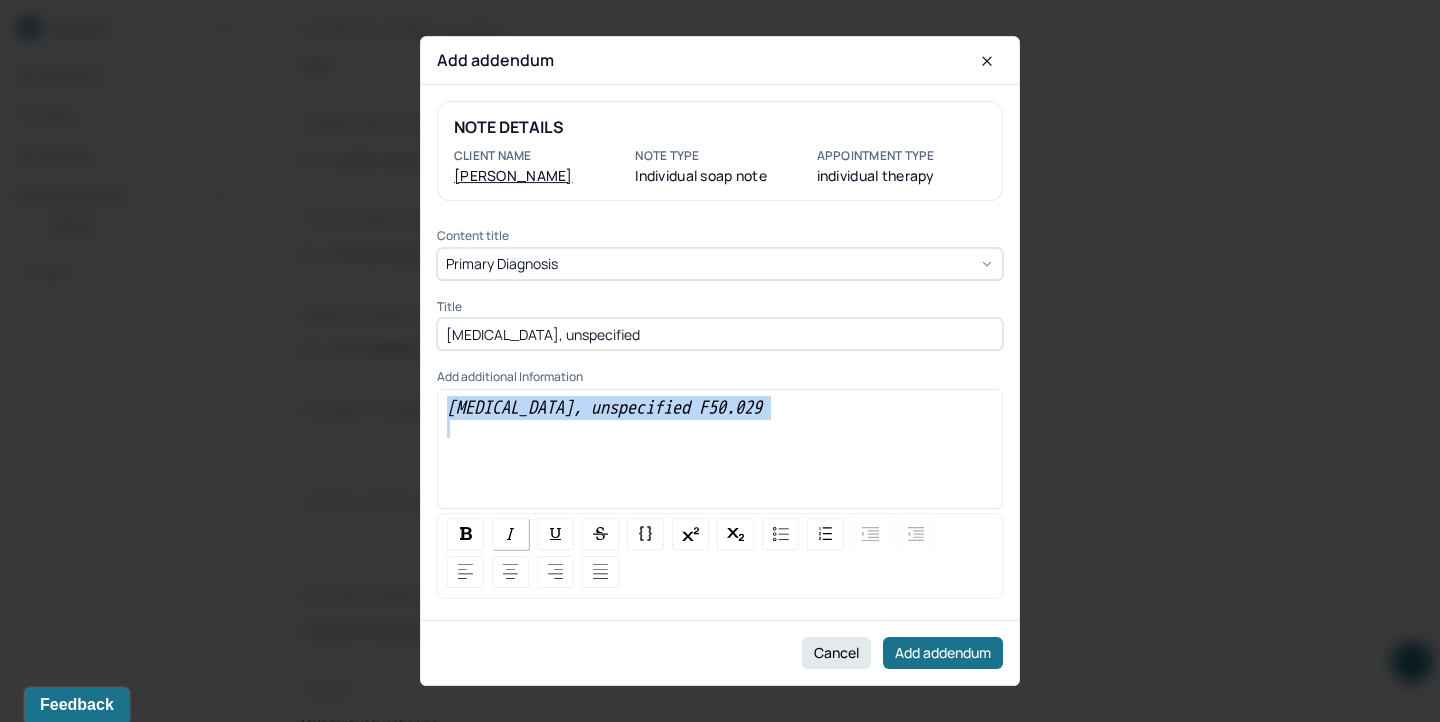 click at bounding box center (511, 534) 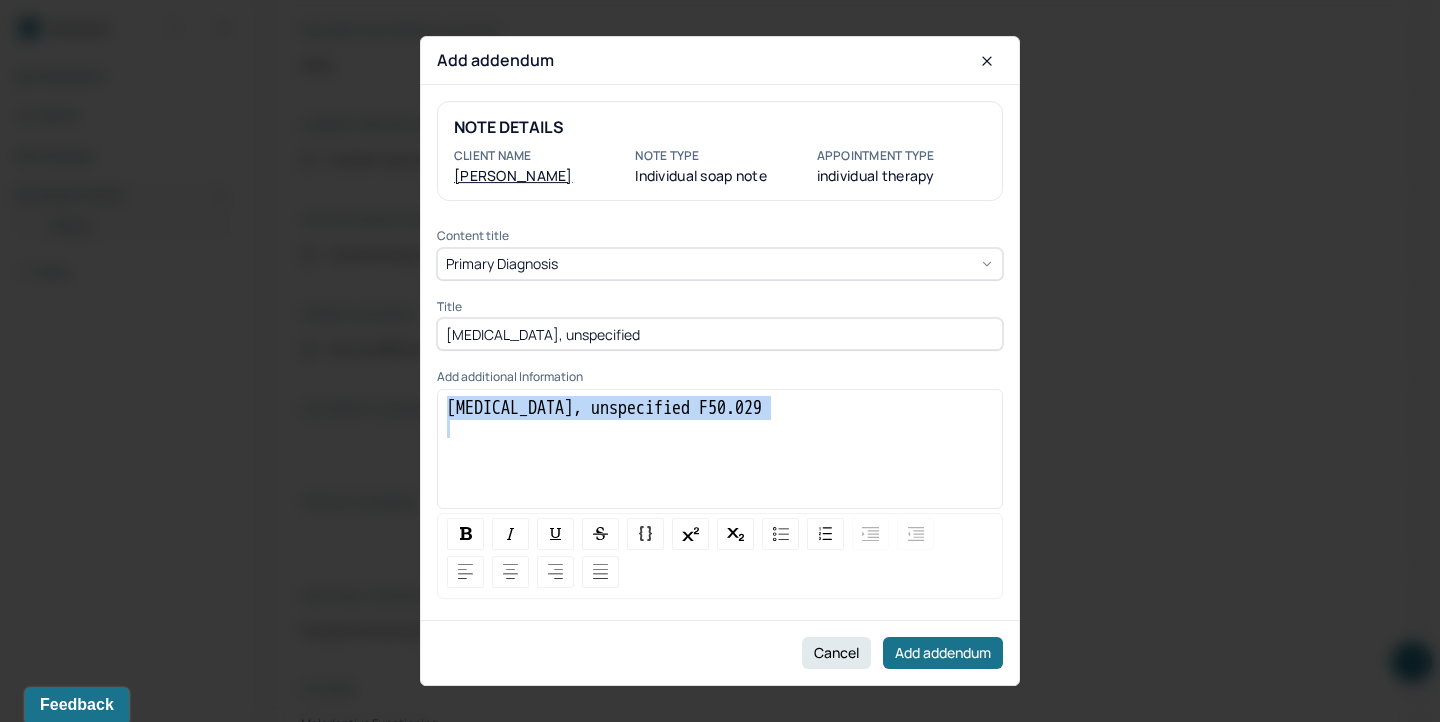 click on "[MEDICAL_DATA], unspecified F50.029" at bounding box center (720, 456) 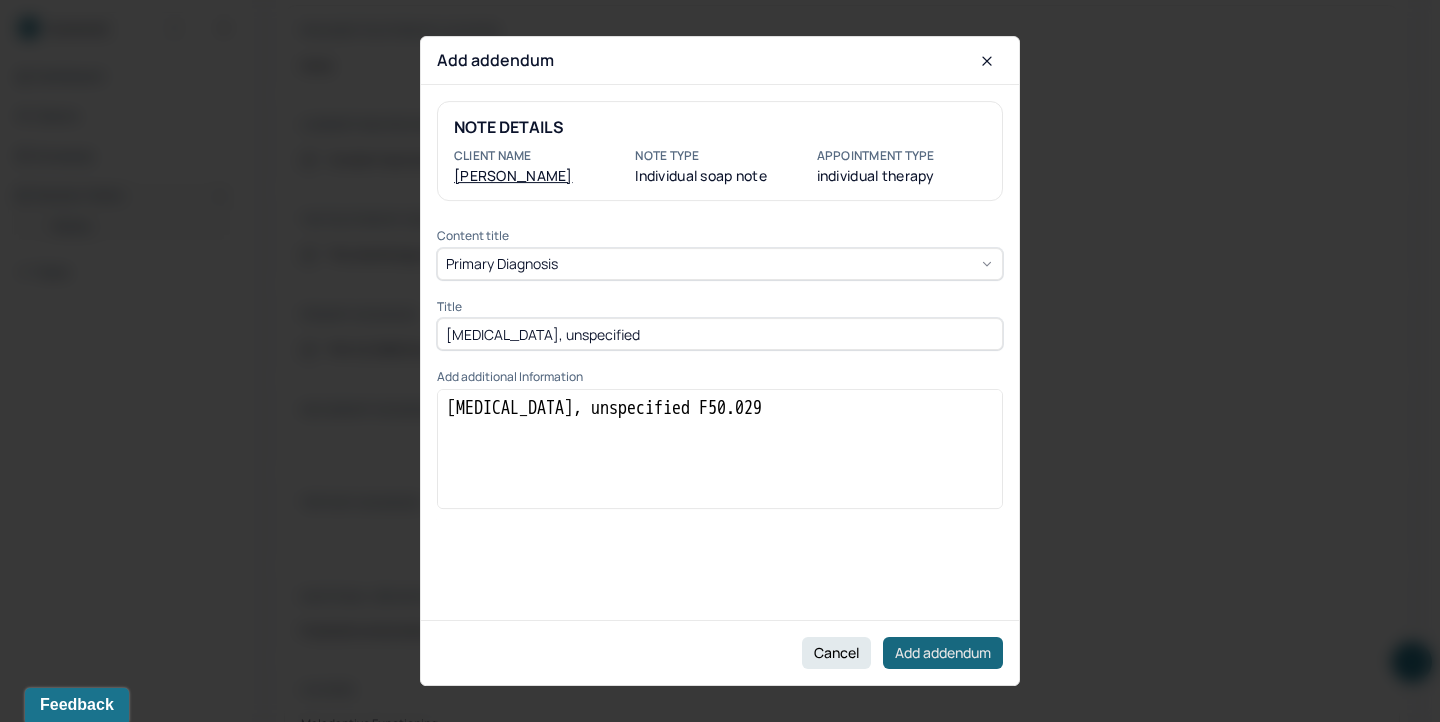 click on "Add addendum" at bounding box center [943, 653] 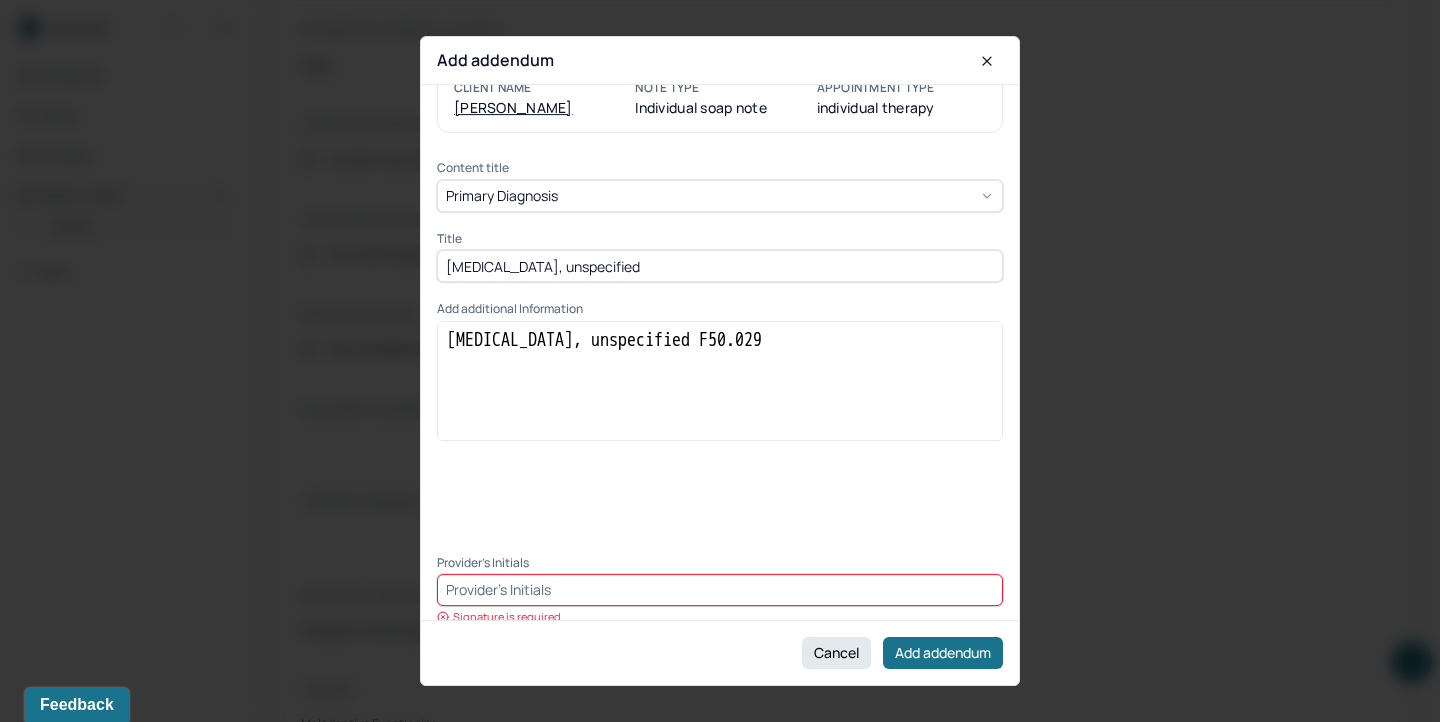 click at bounding box center [720, 590] 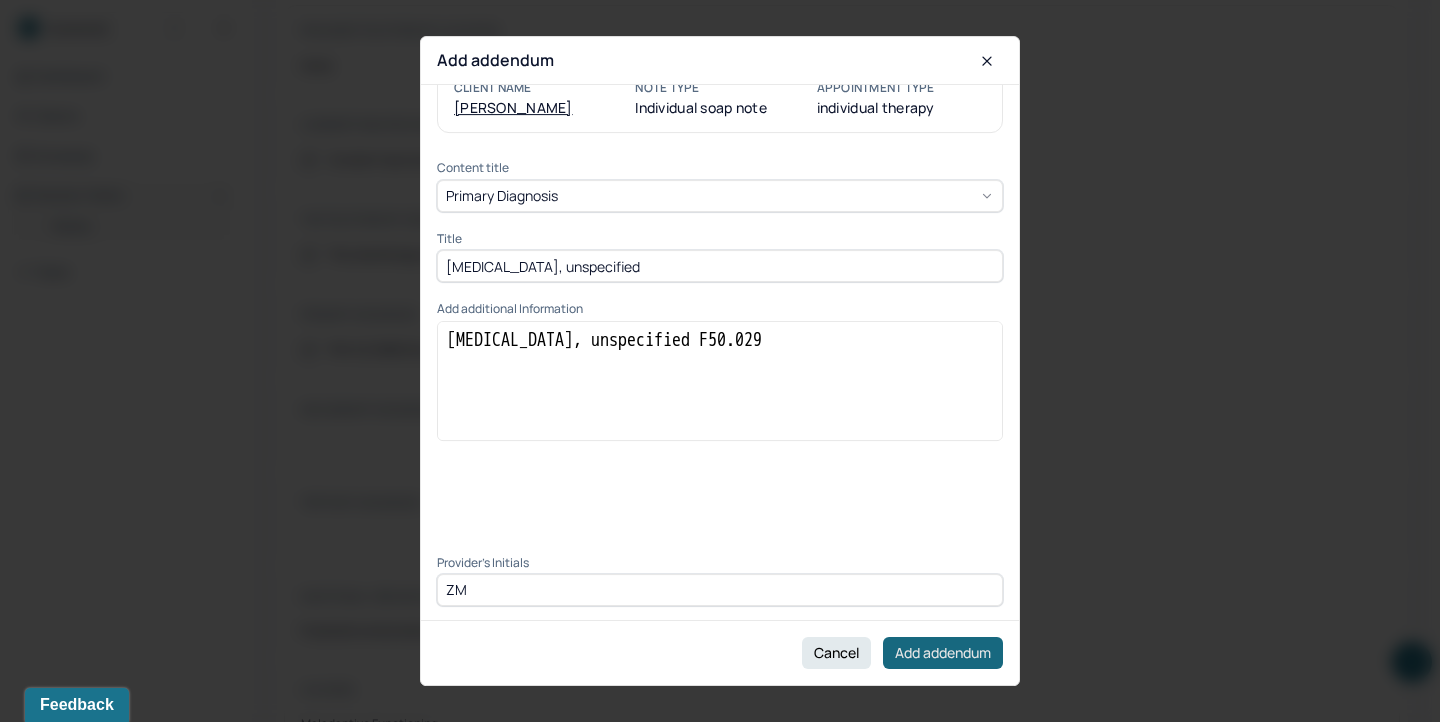 type on "ZM" 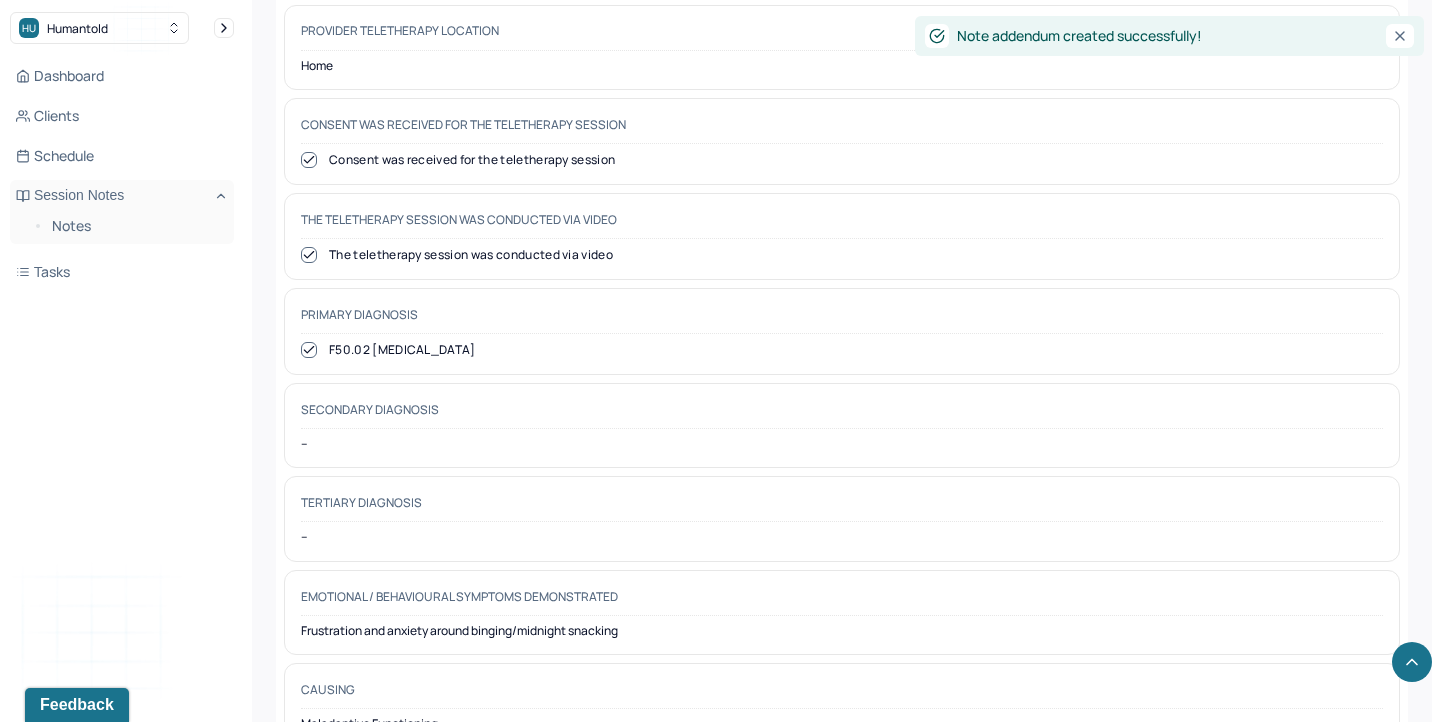 click on "Causing Maladaptive Functioning" at bounding box center (842, 705) 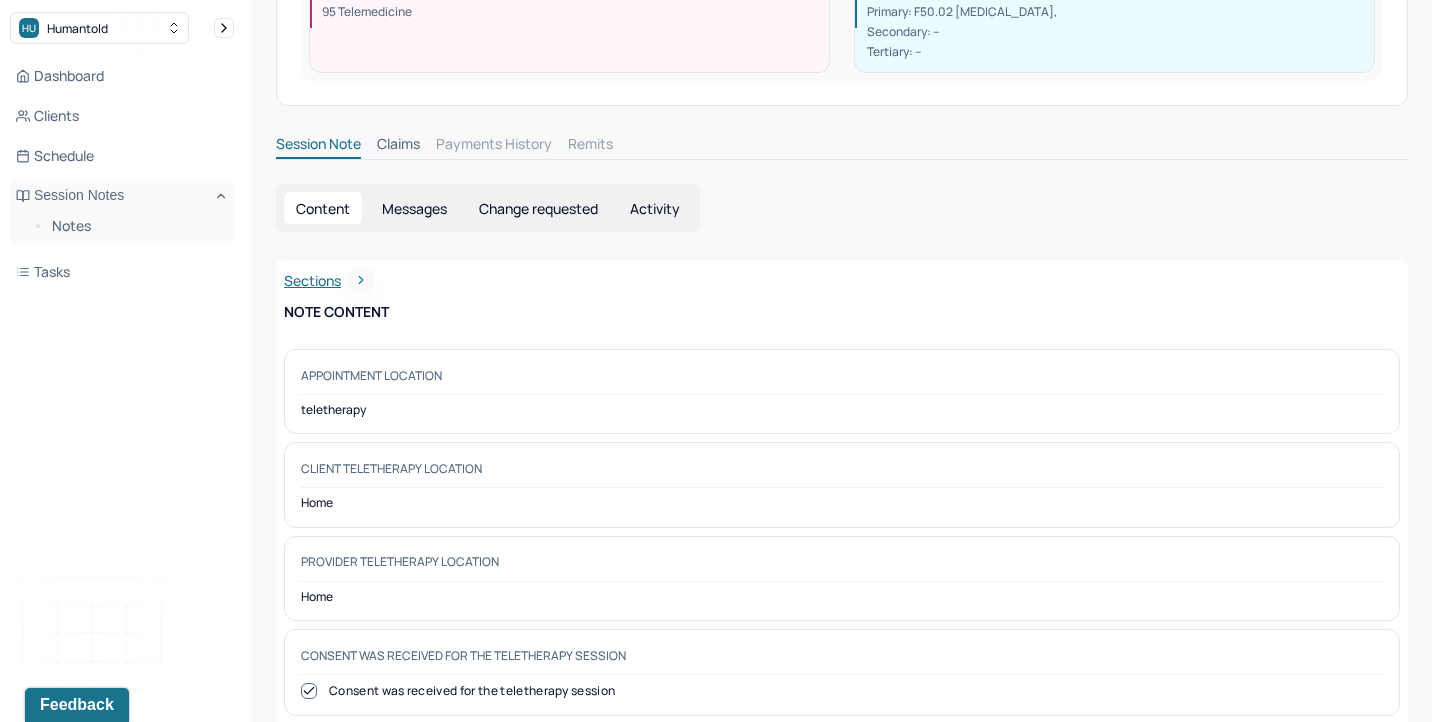 scroll, scrollTop: 0, scrollLeft: 0, axis: both 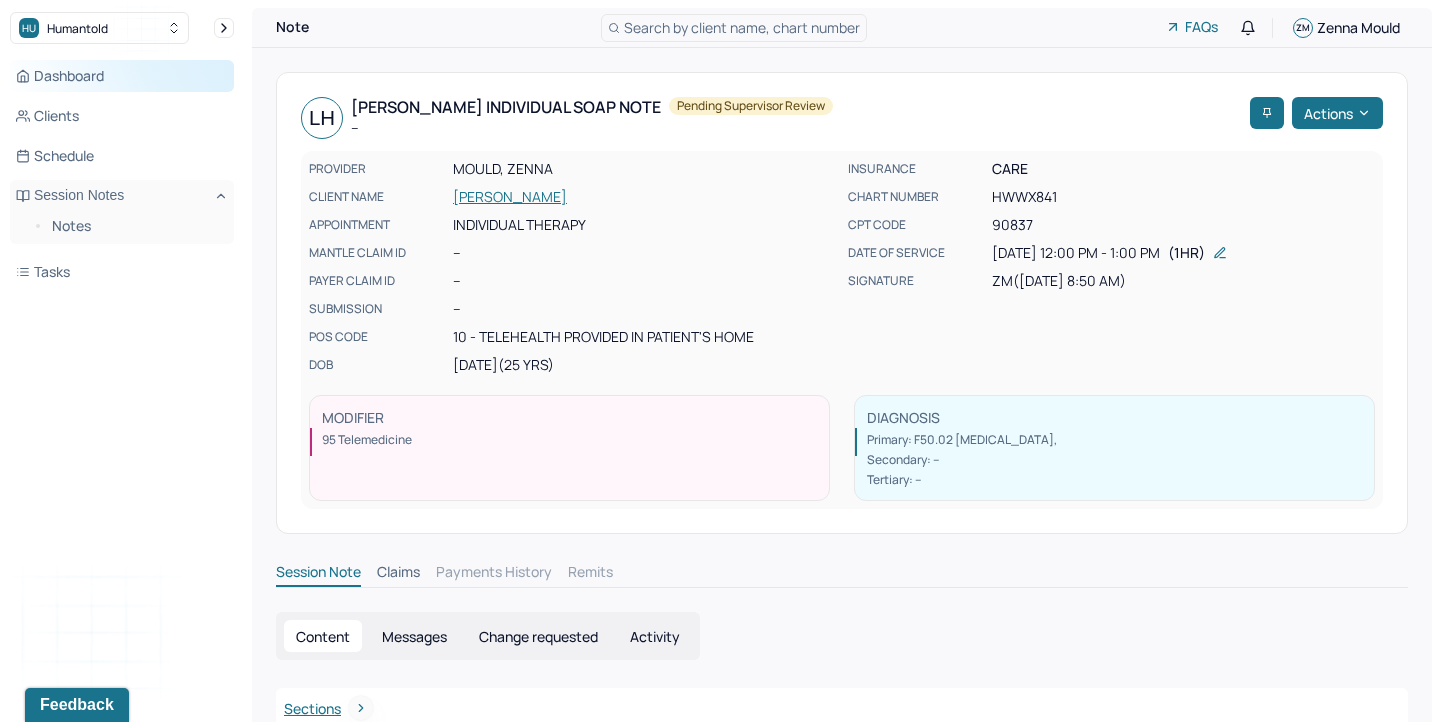 click on "Dashboard" at bounding box center [122, 76] 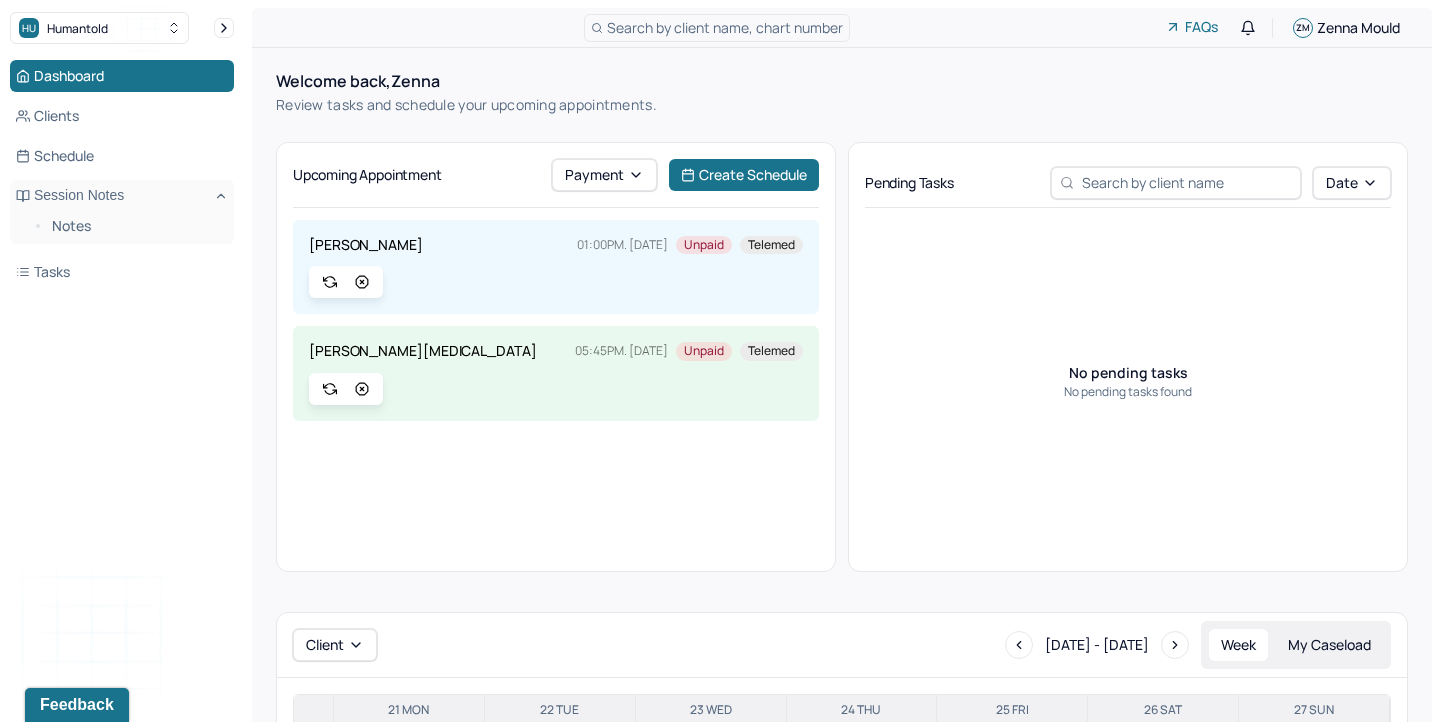 scroll, scrollTop: 0, scrollLeft: 0, axis: both 